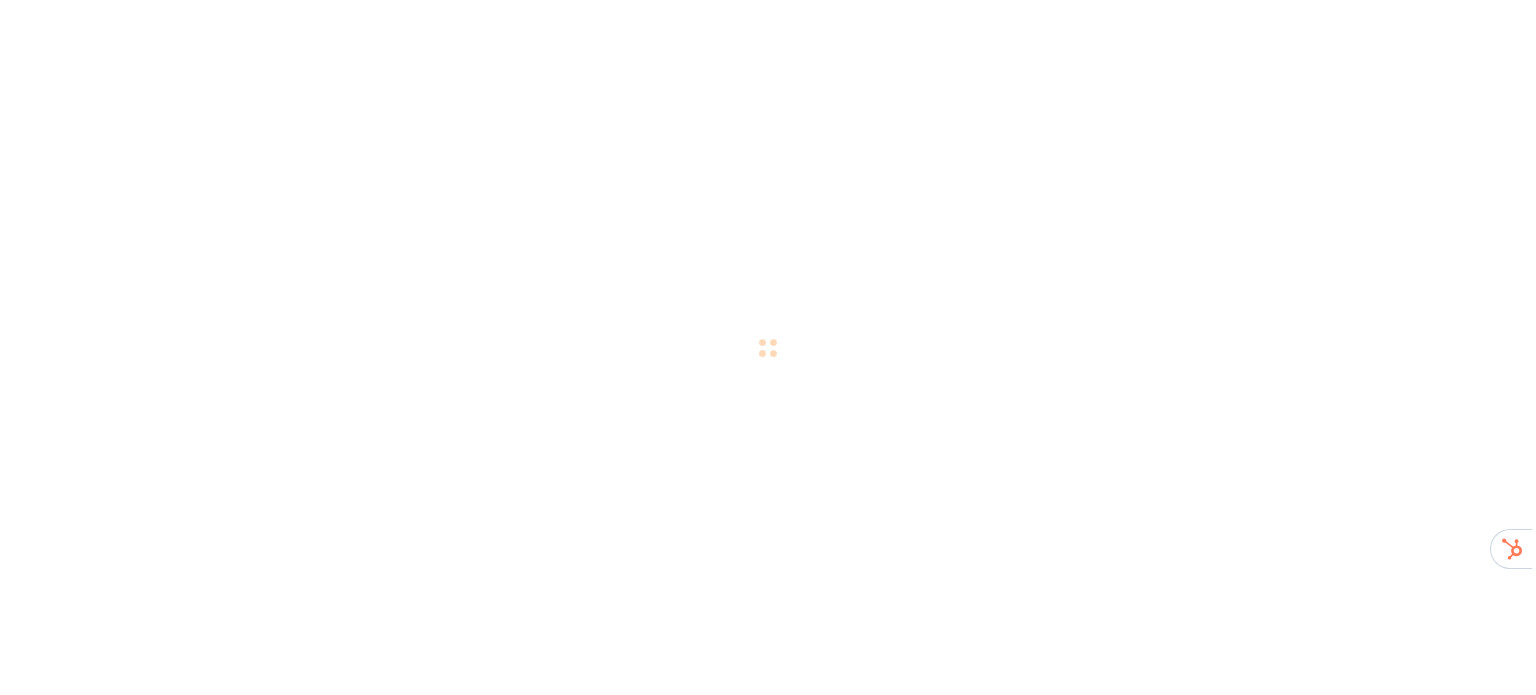 scroll, scrollTop: 0, scrollLeft: 0, axis: both 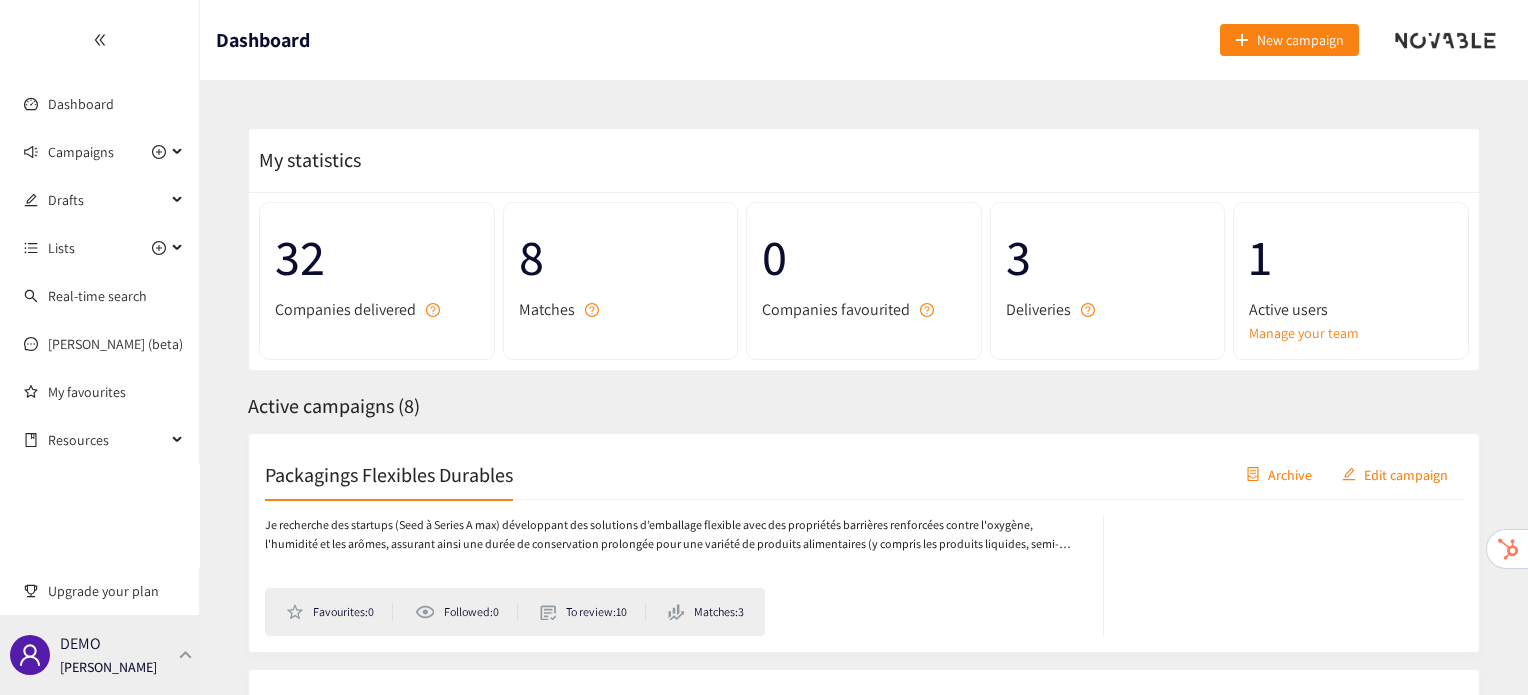 click on "DEMO [PERSON_NAME]" at bounding box center [100, 655] 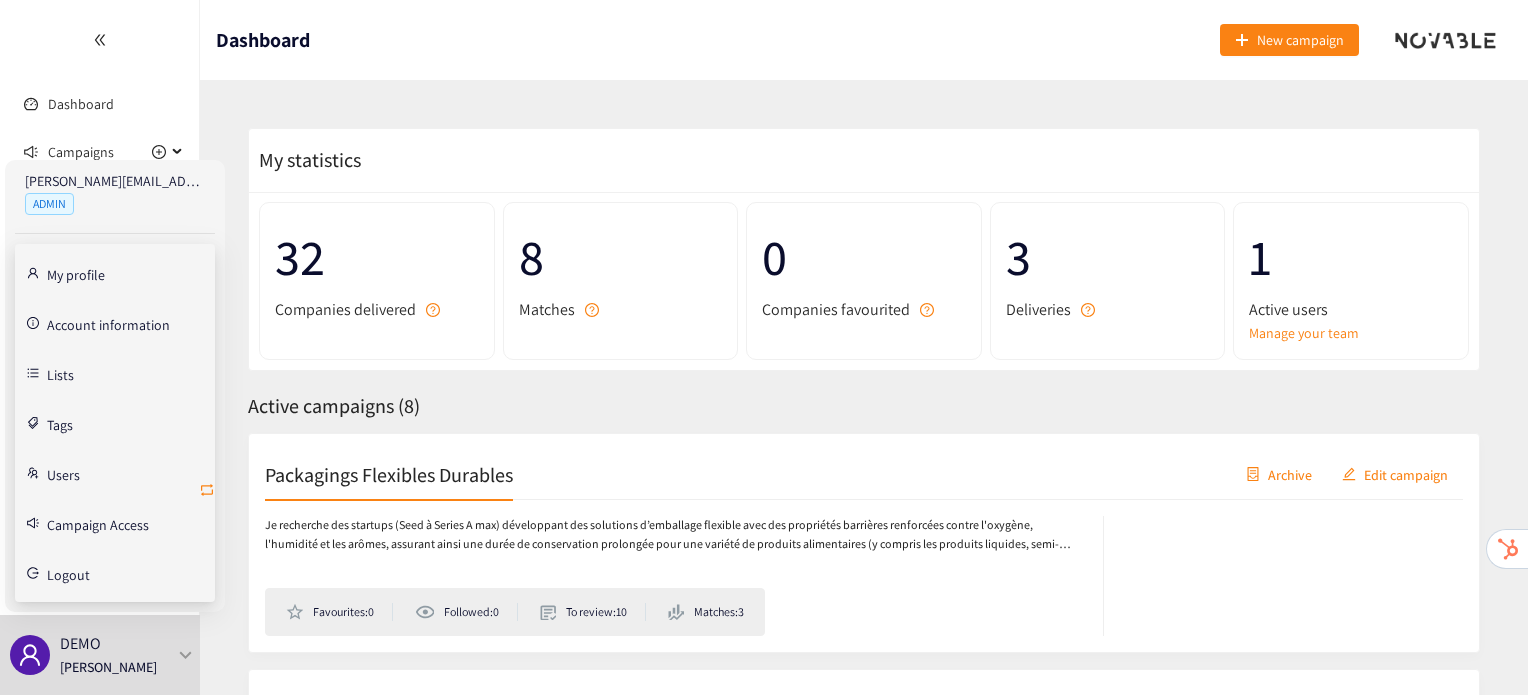 click 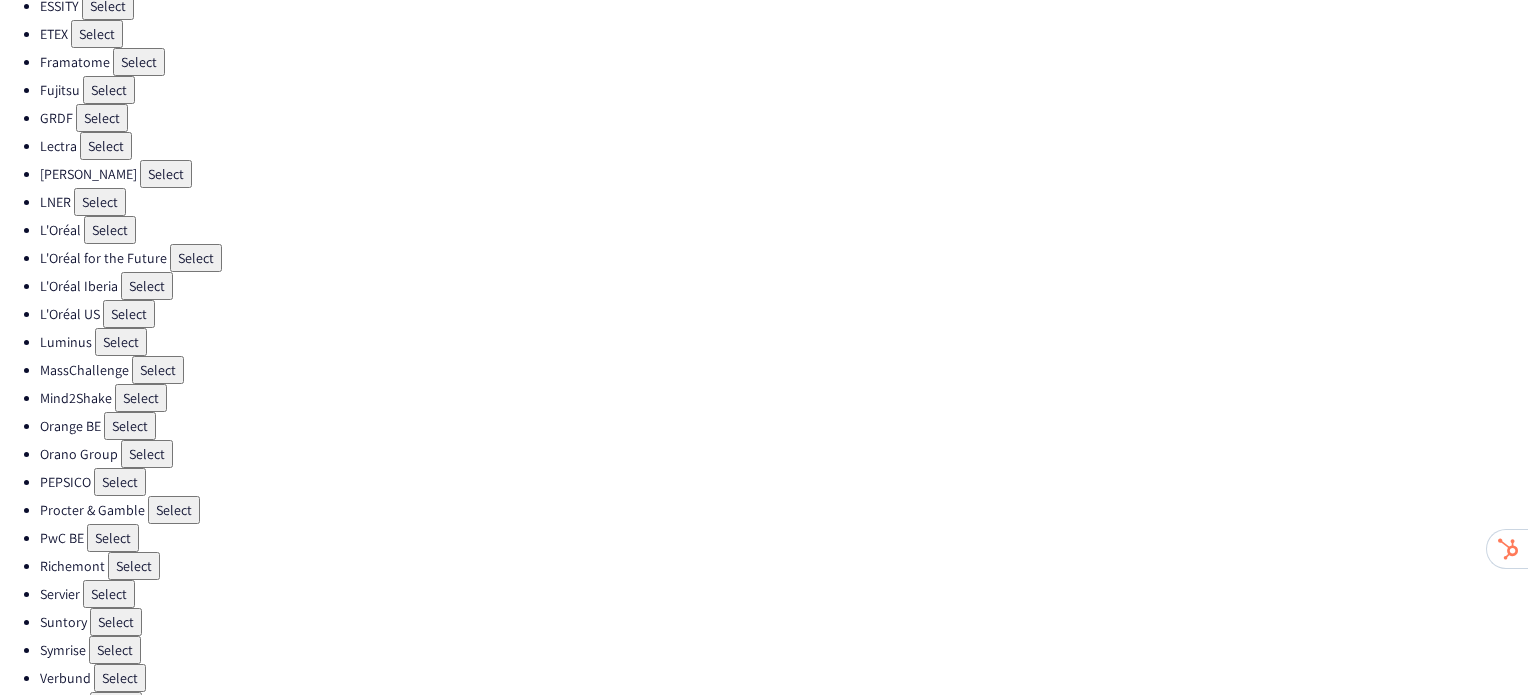 scroll, scrollTop: 528, scrollLeft: 0, axis: vertical 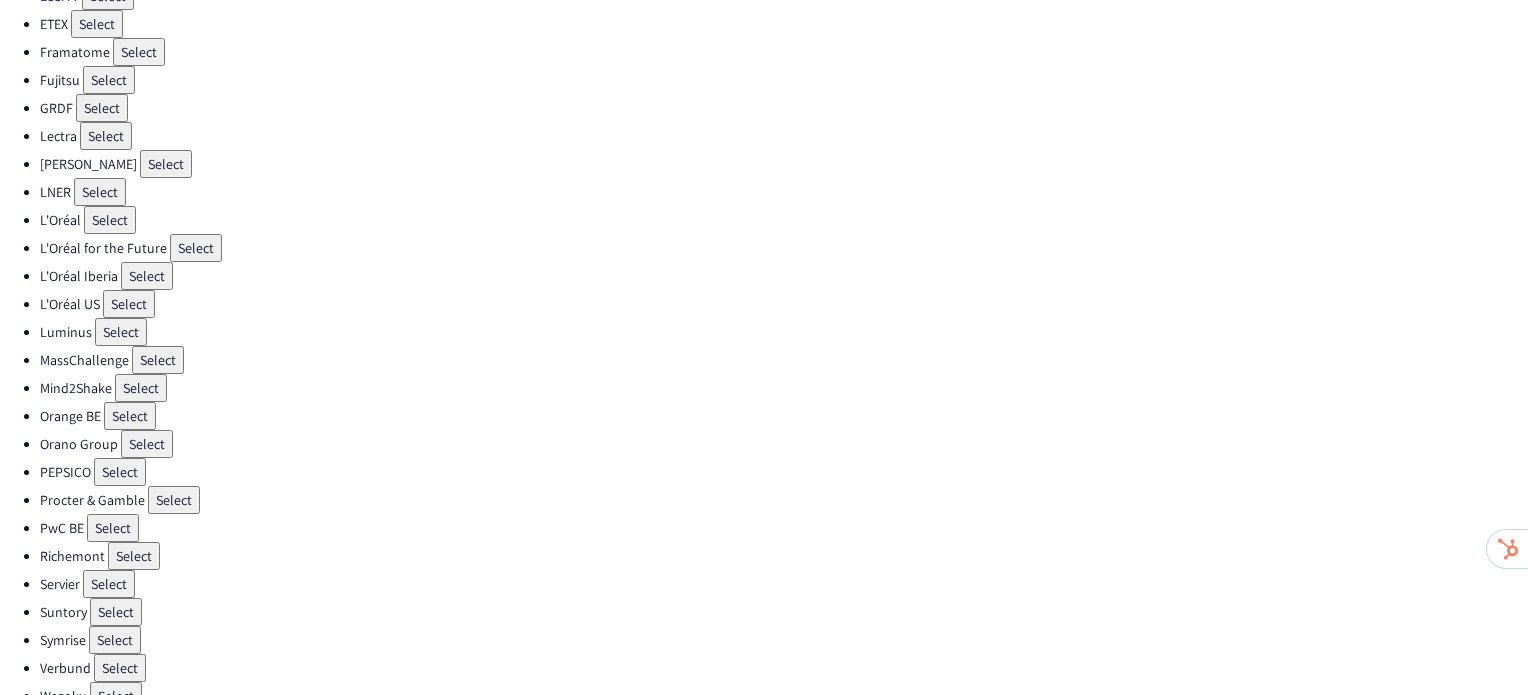 click on "Select" at bounding box center (134, 556) 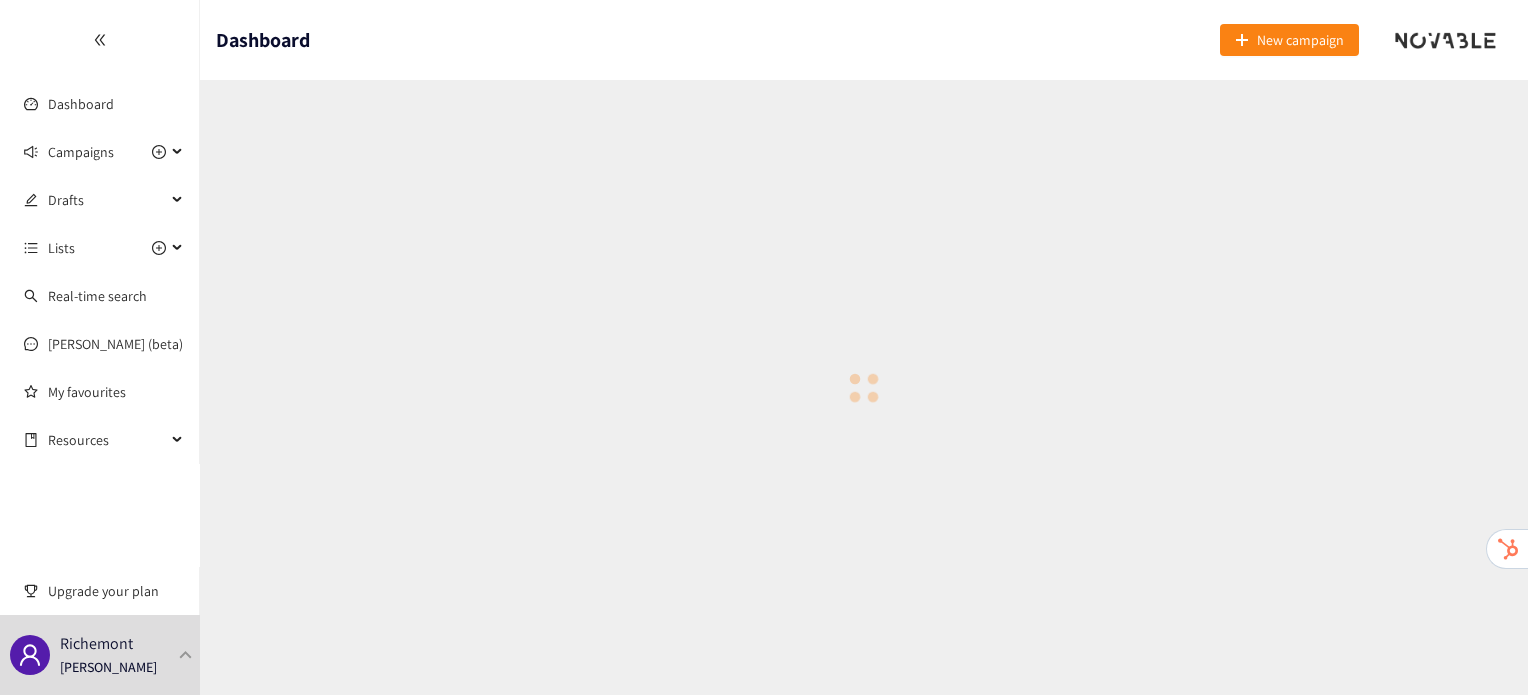 scroll, scrollTop: 0, scrollLeft: 0, axis: both 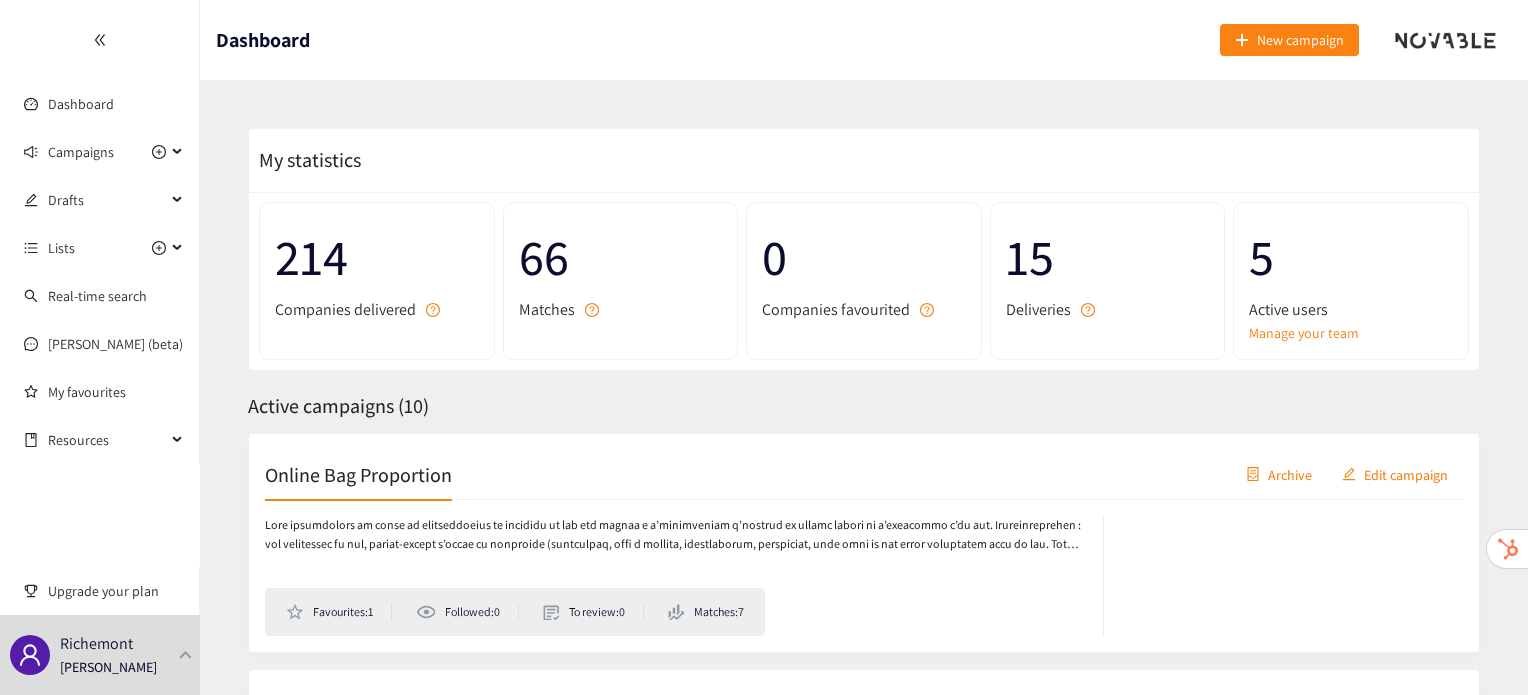 click on "Online Bag Proportion" at bounding box center [358, 474] 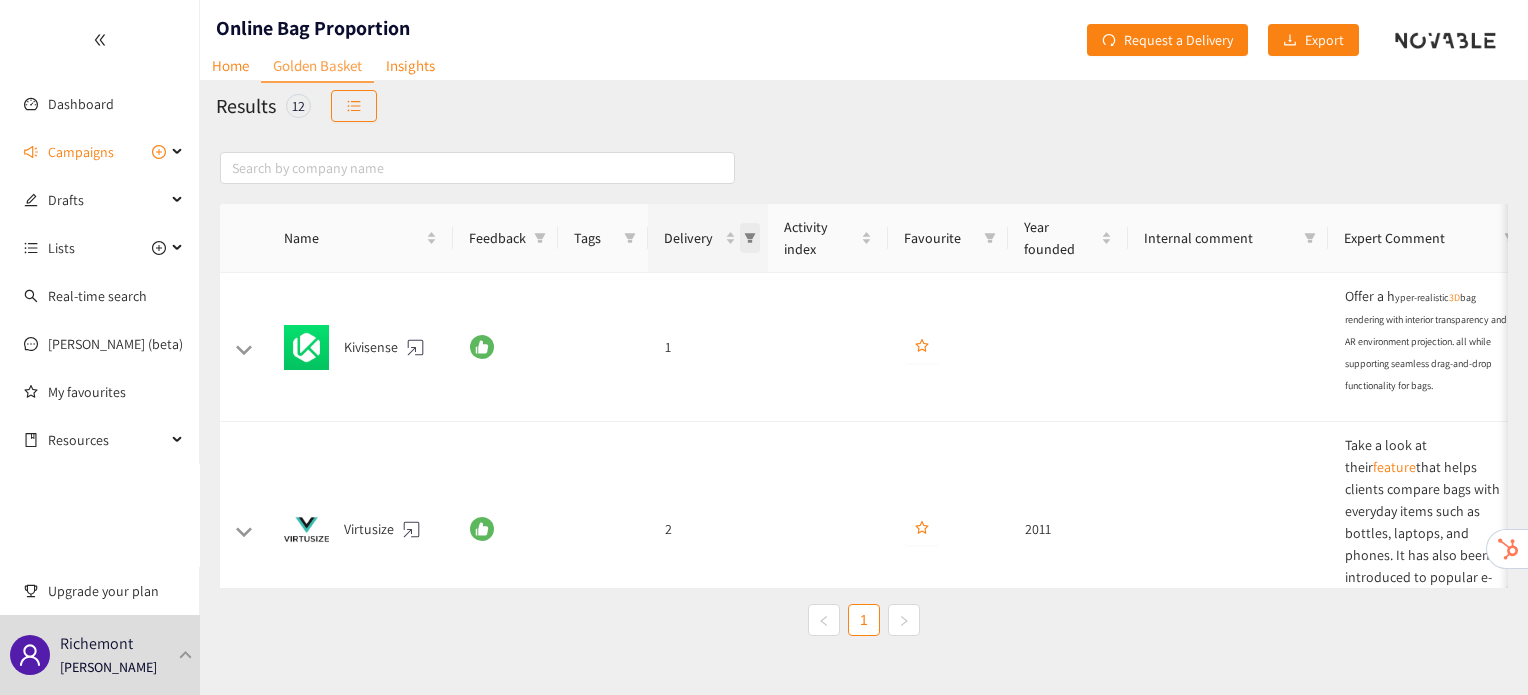 click 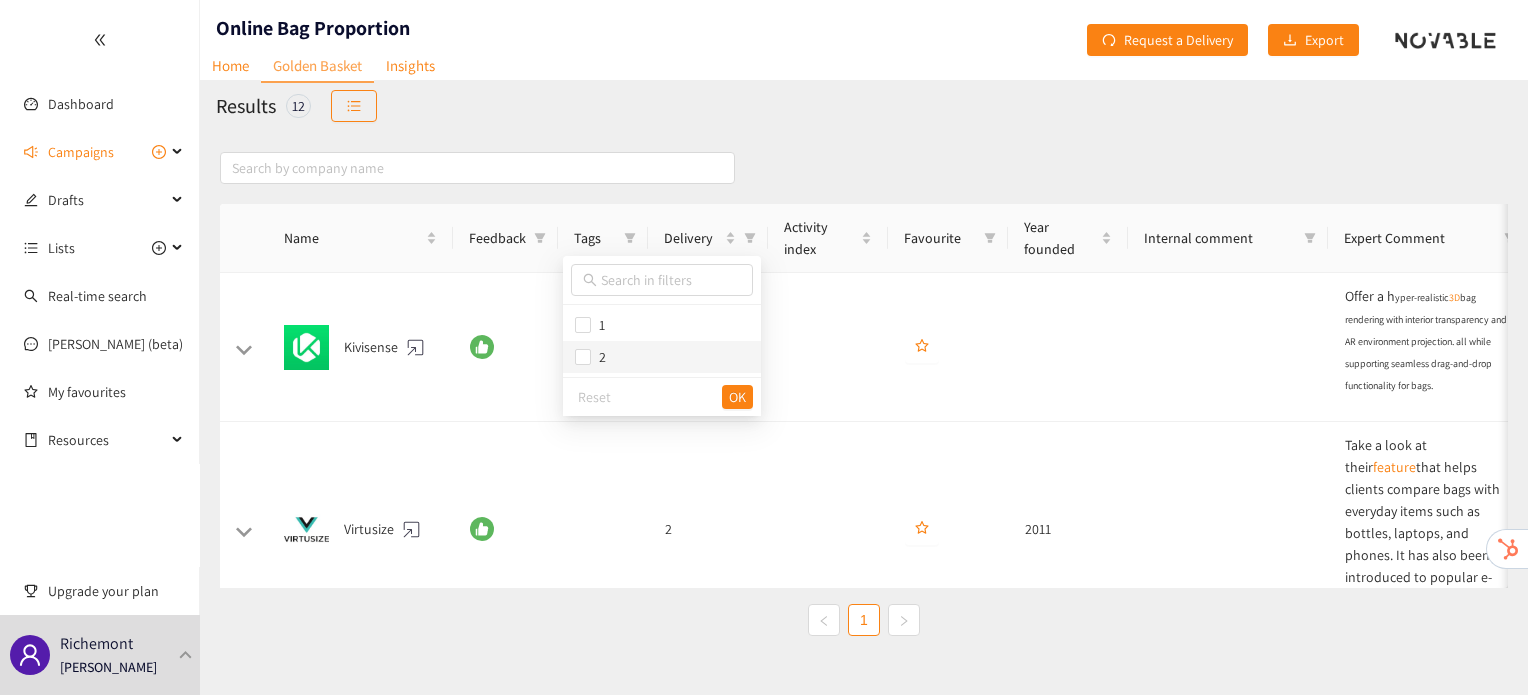 click on "2" at bounding box center (662, 357) 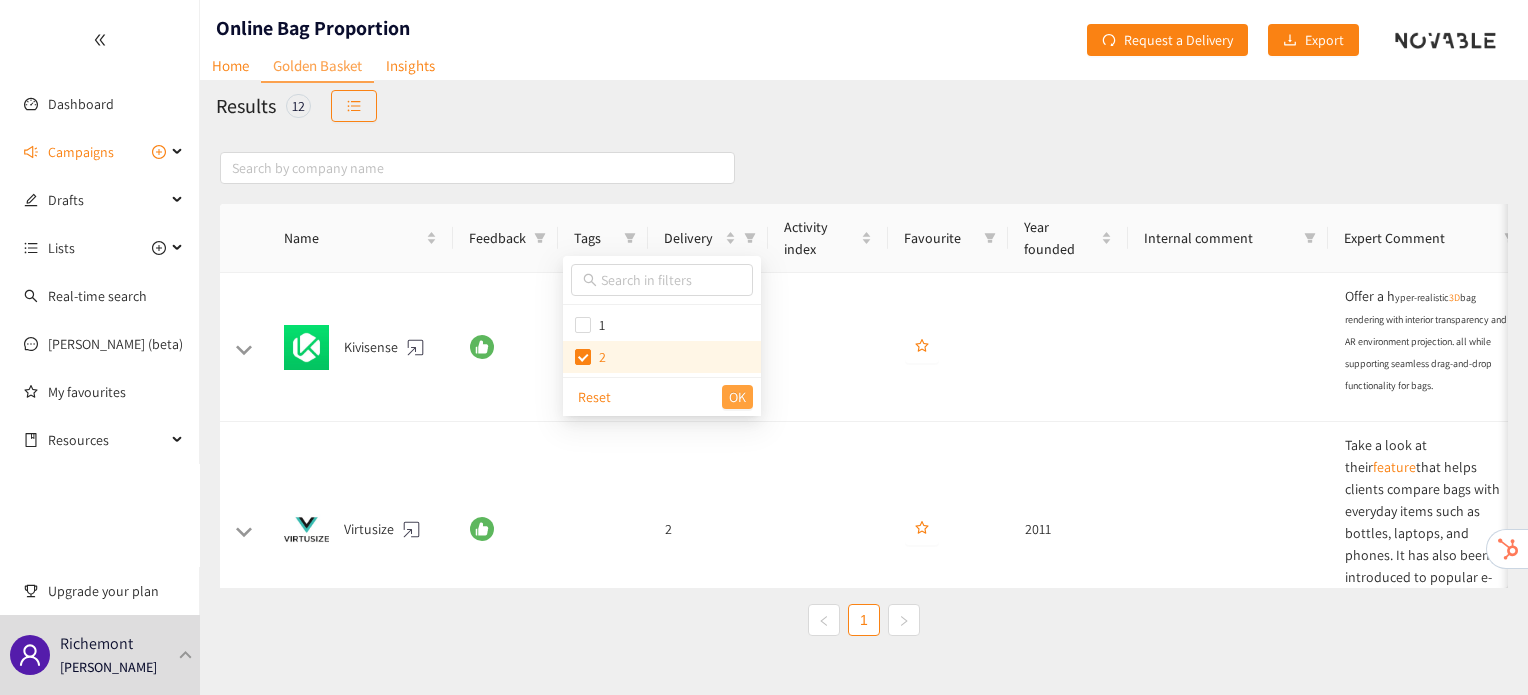 click on "OK" at bounding box center (737, 397) 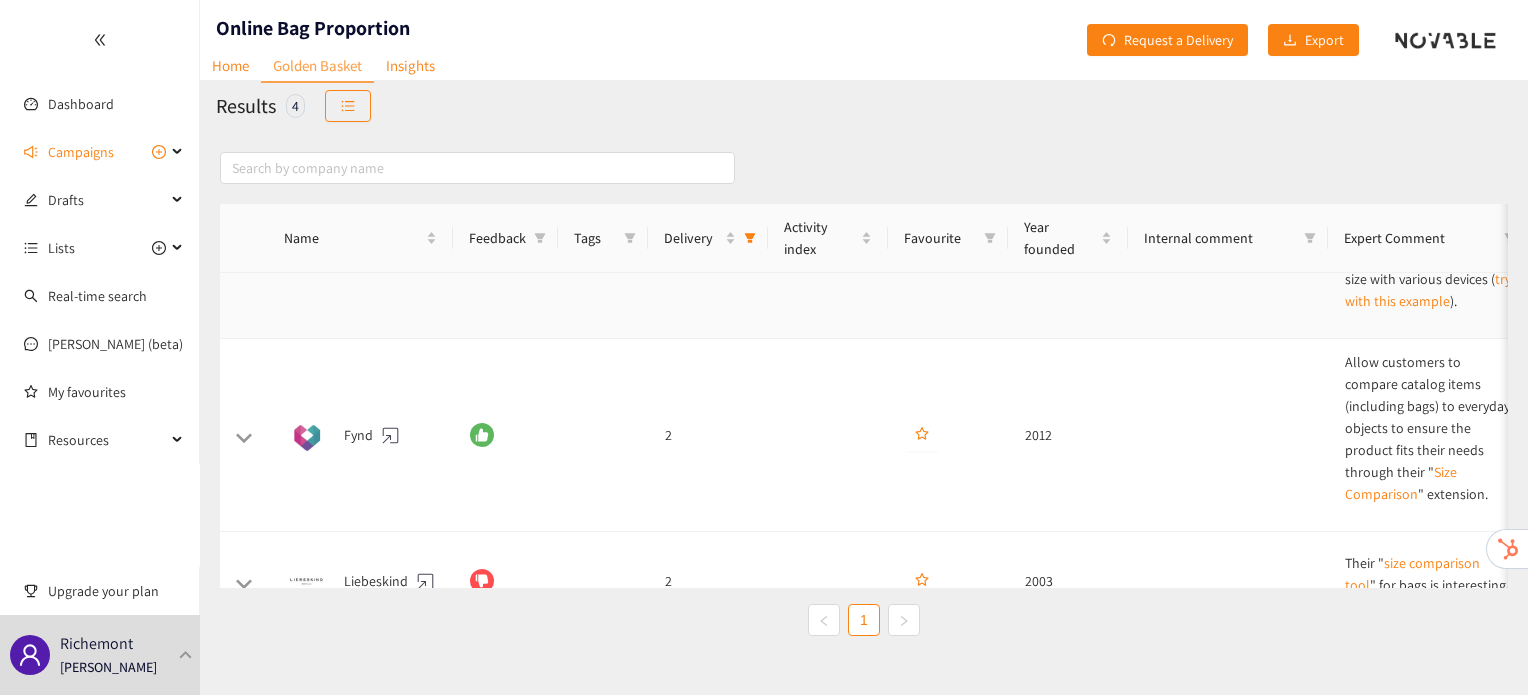 scroll, scrollTop: 398, scrollLeft: 0, axis: vertical 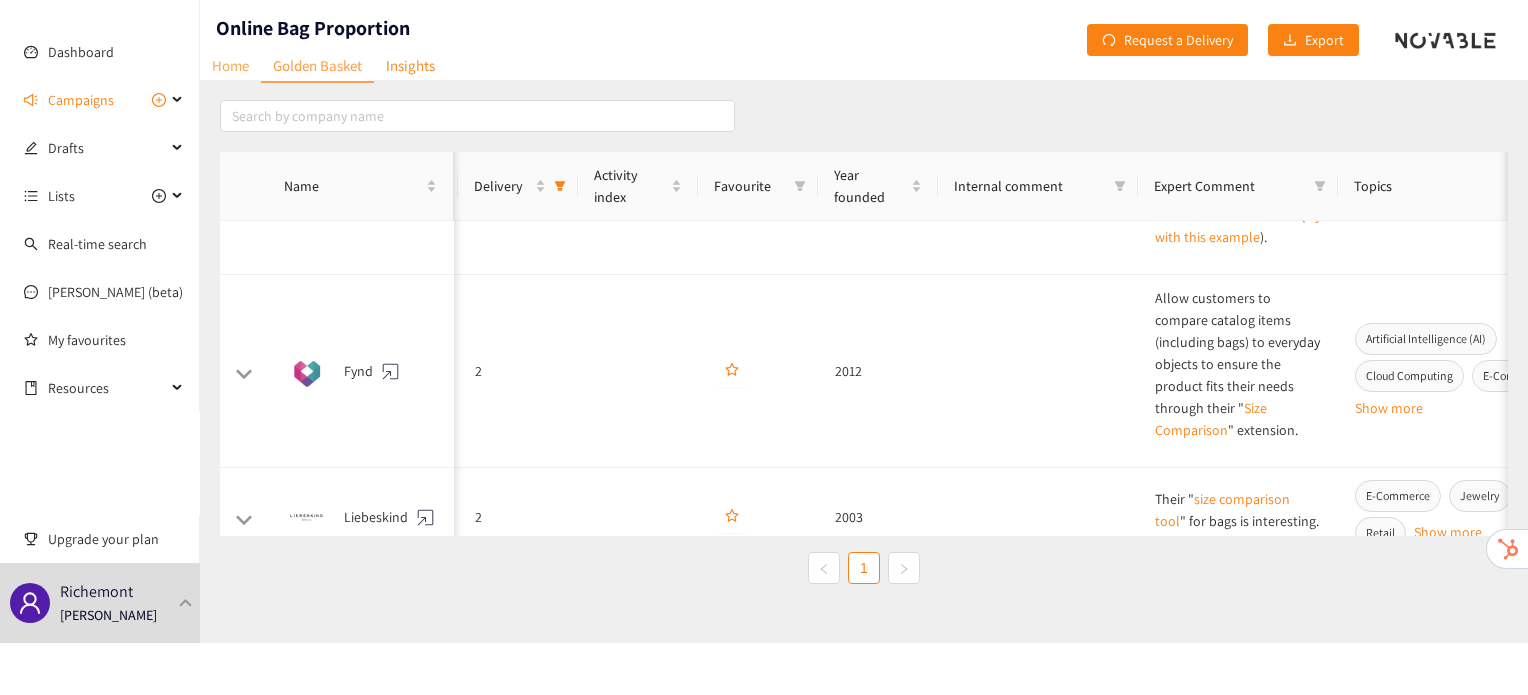 click on "Home" at bounding box center [230, 65] 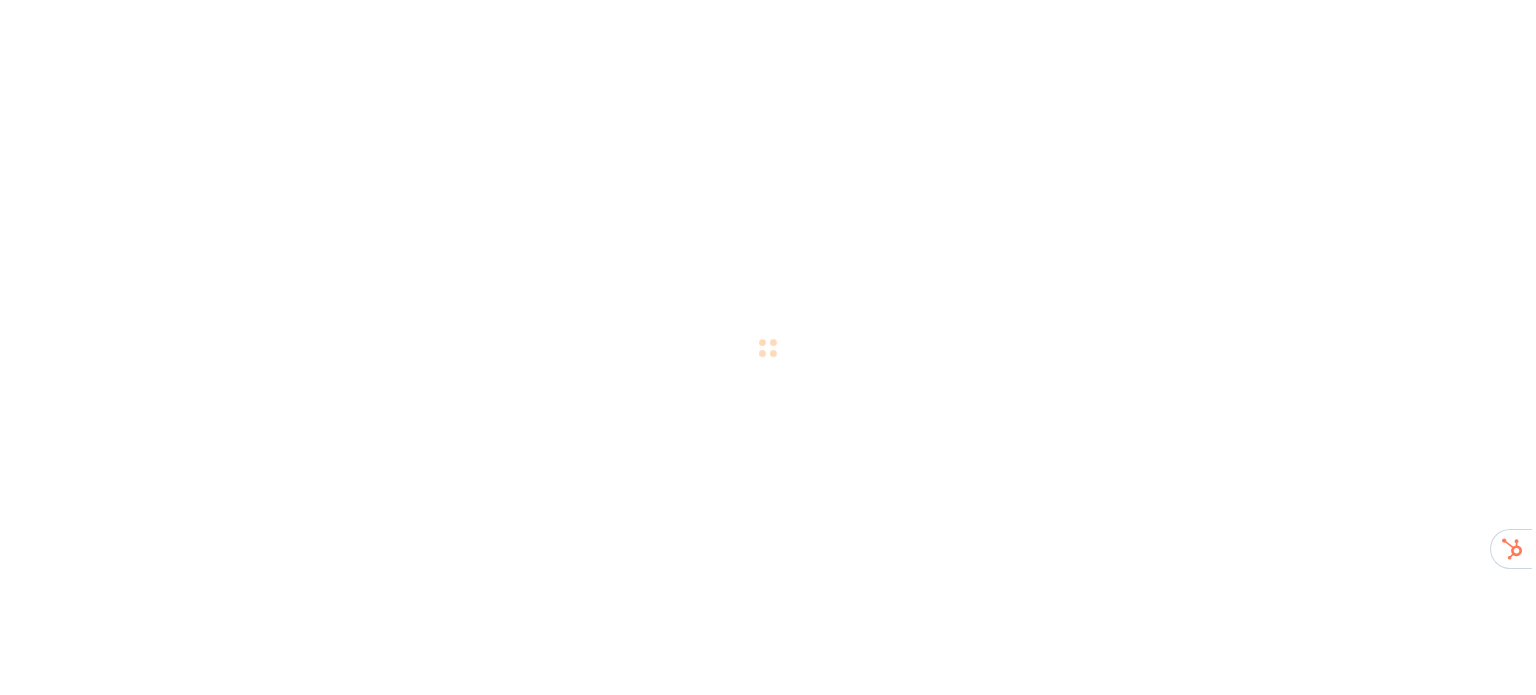 scroll, scrollTop: 0, scrollLeft: 0, axis: both 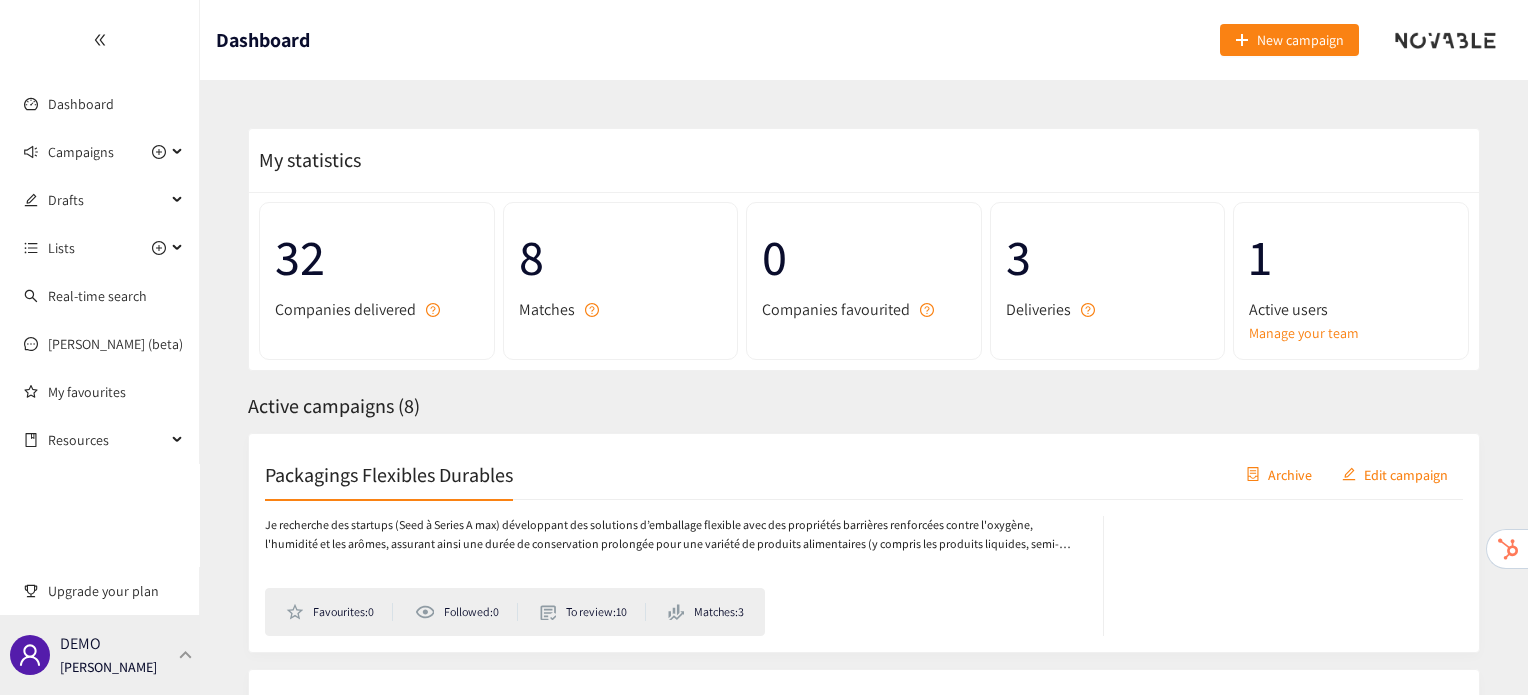 click on "DEMO [PERSON_NAME]" at bounding box center [100, 655] 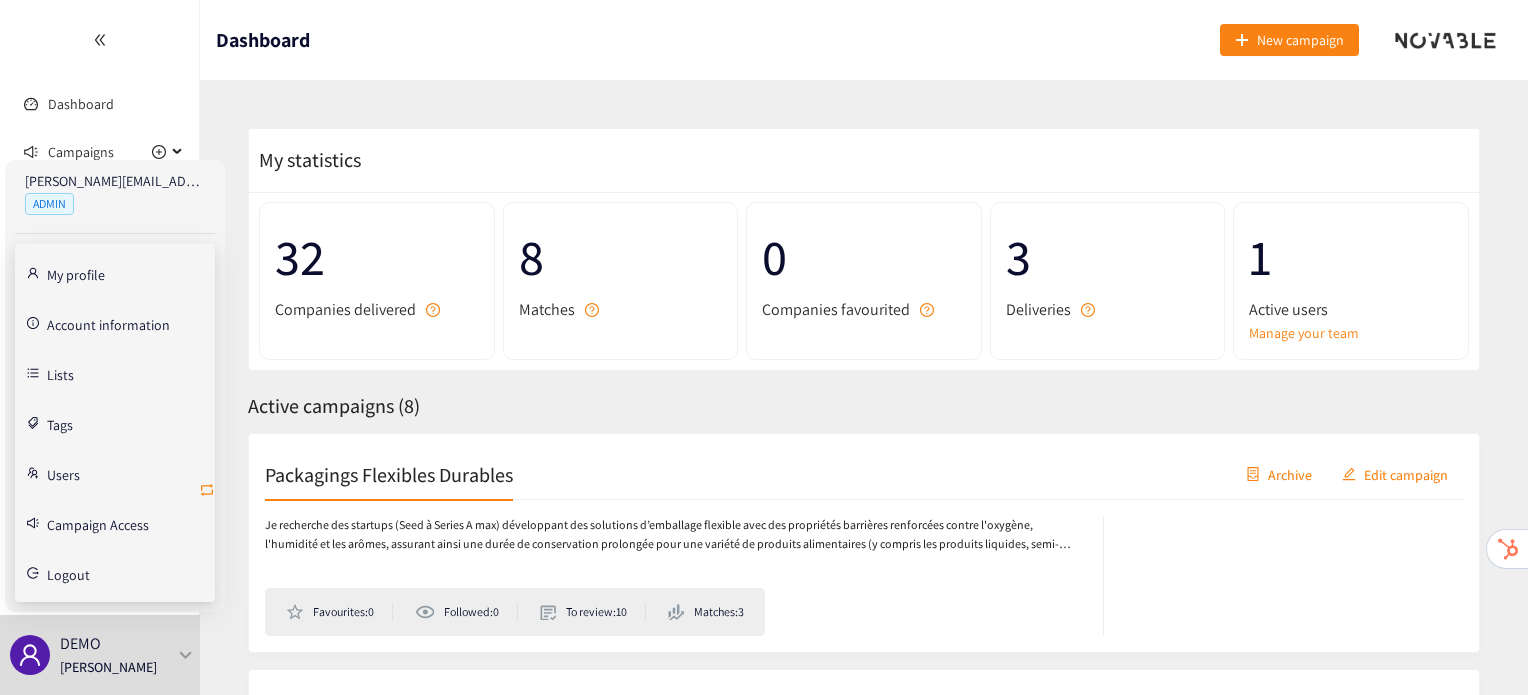 click 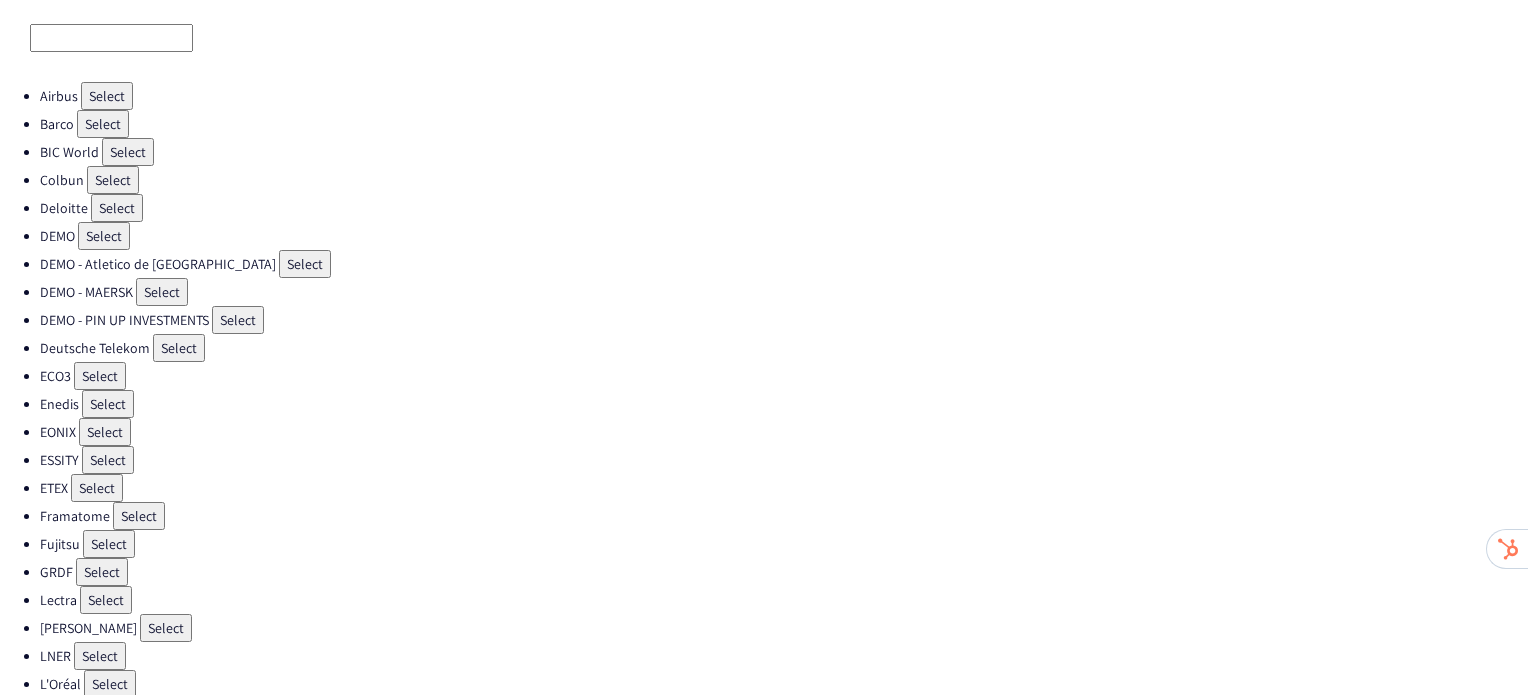 scroll, scrollTop: 60, scrollLeft: 0, axis: vertical 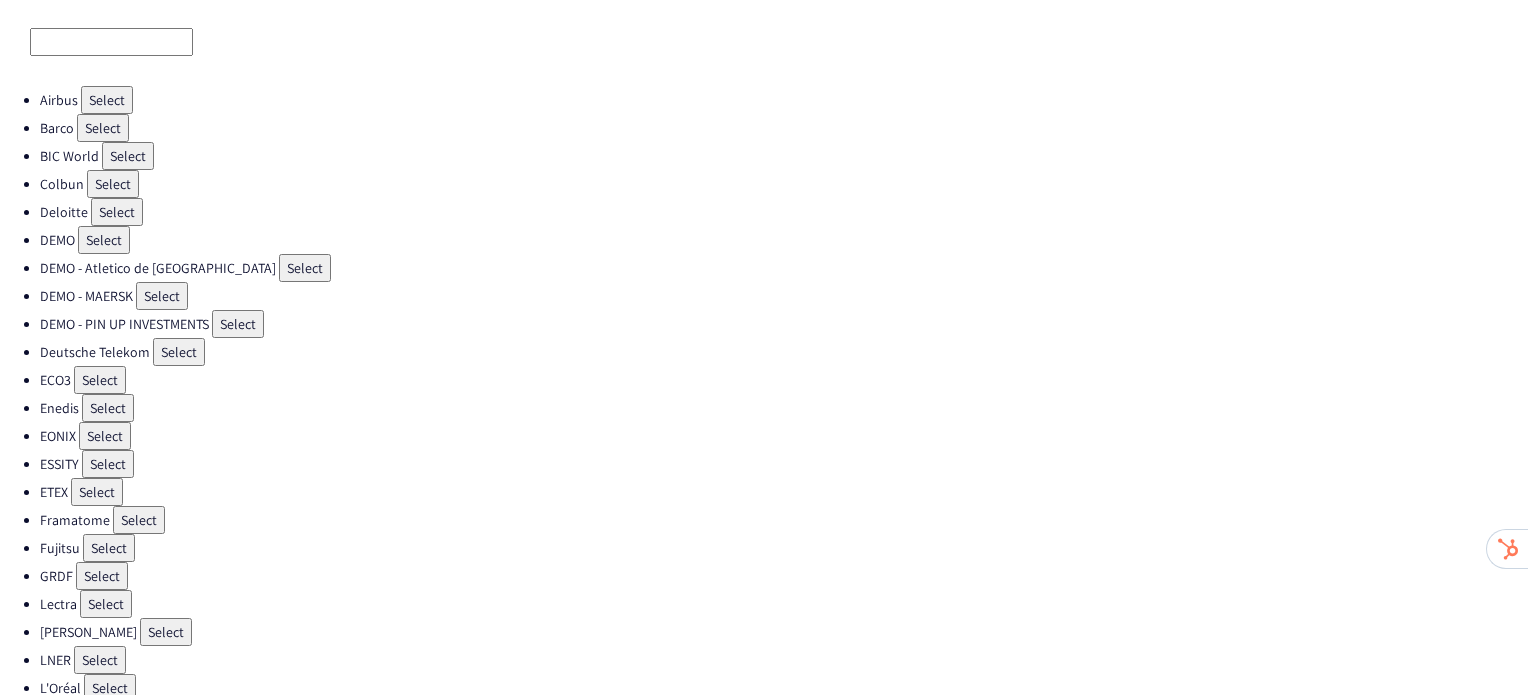 click on "Select" at bounding box center (113, 184) 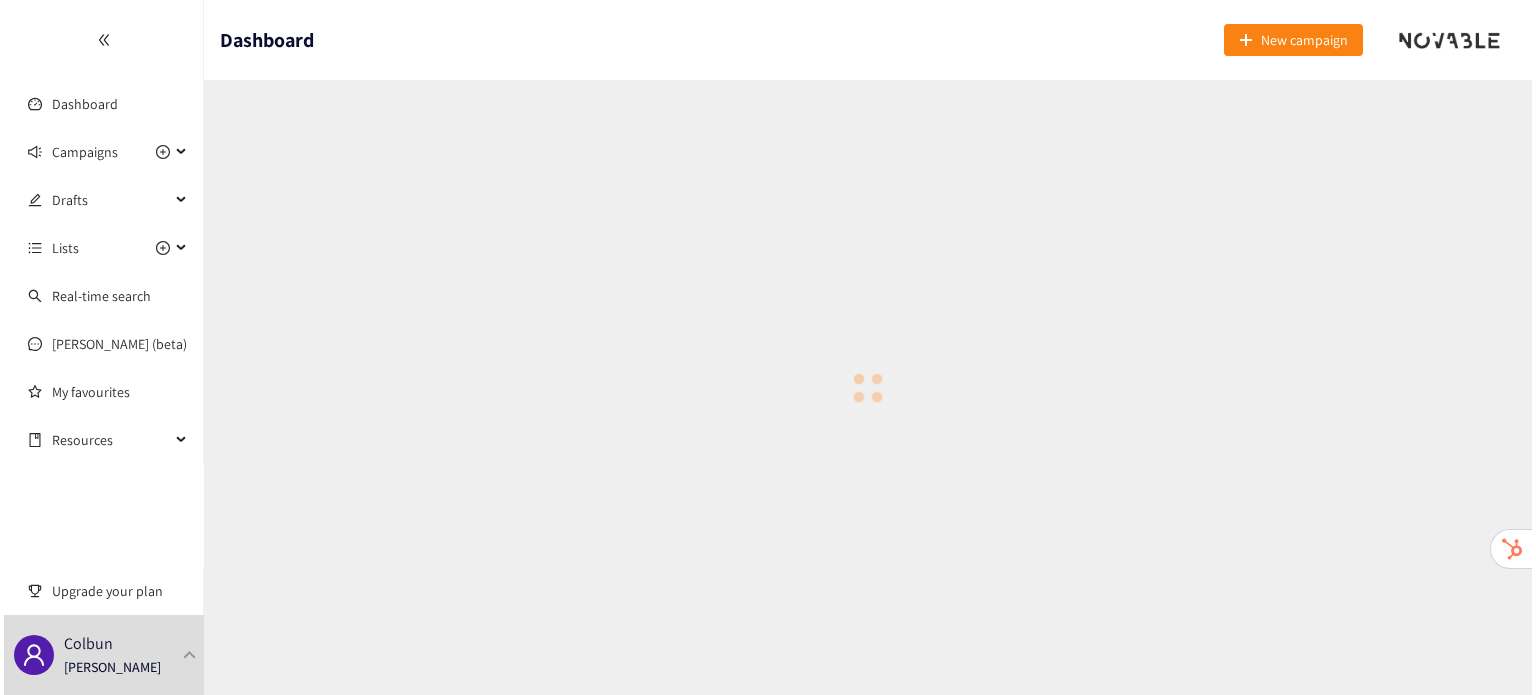 scroll, scrollTop: 0, scrollLeft: 0, axis: both 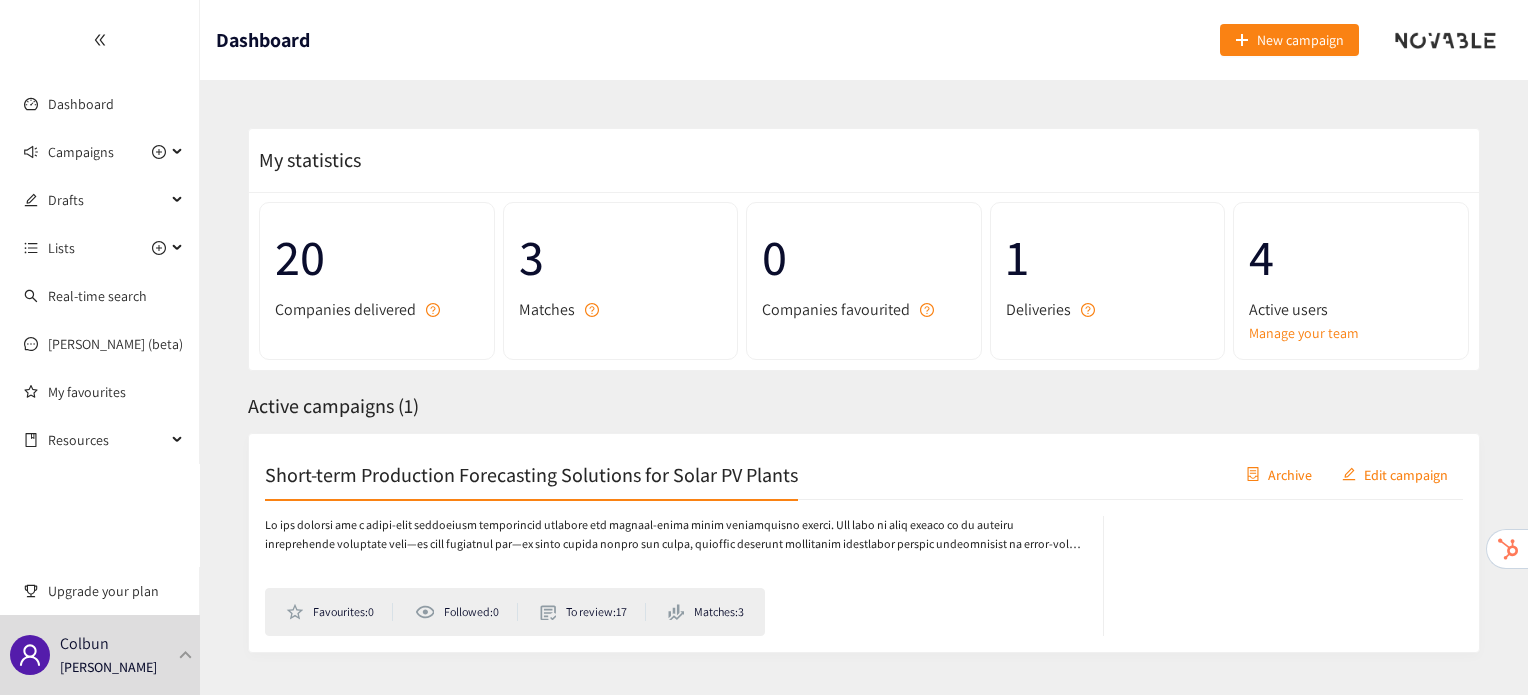 click on "Short-term Production Forecasting Solutions for Solar PV Plants" at bounding box center [531, 474] 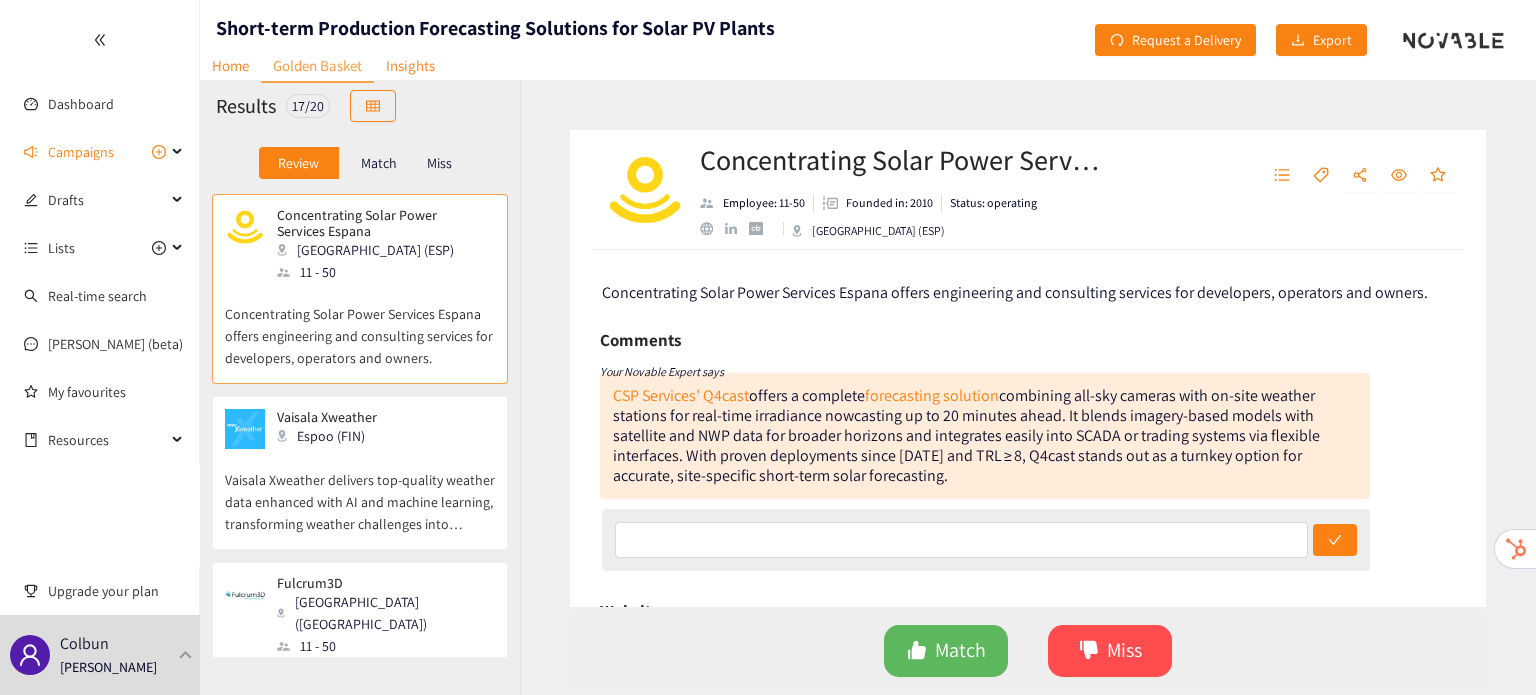 click on "Match" at bounding box center (379, 163) 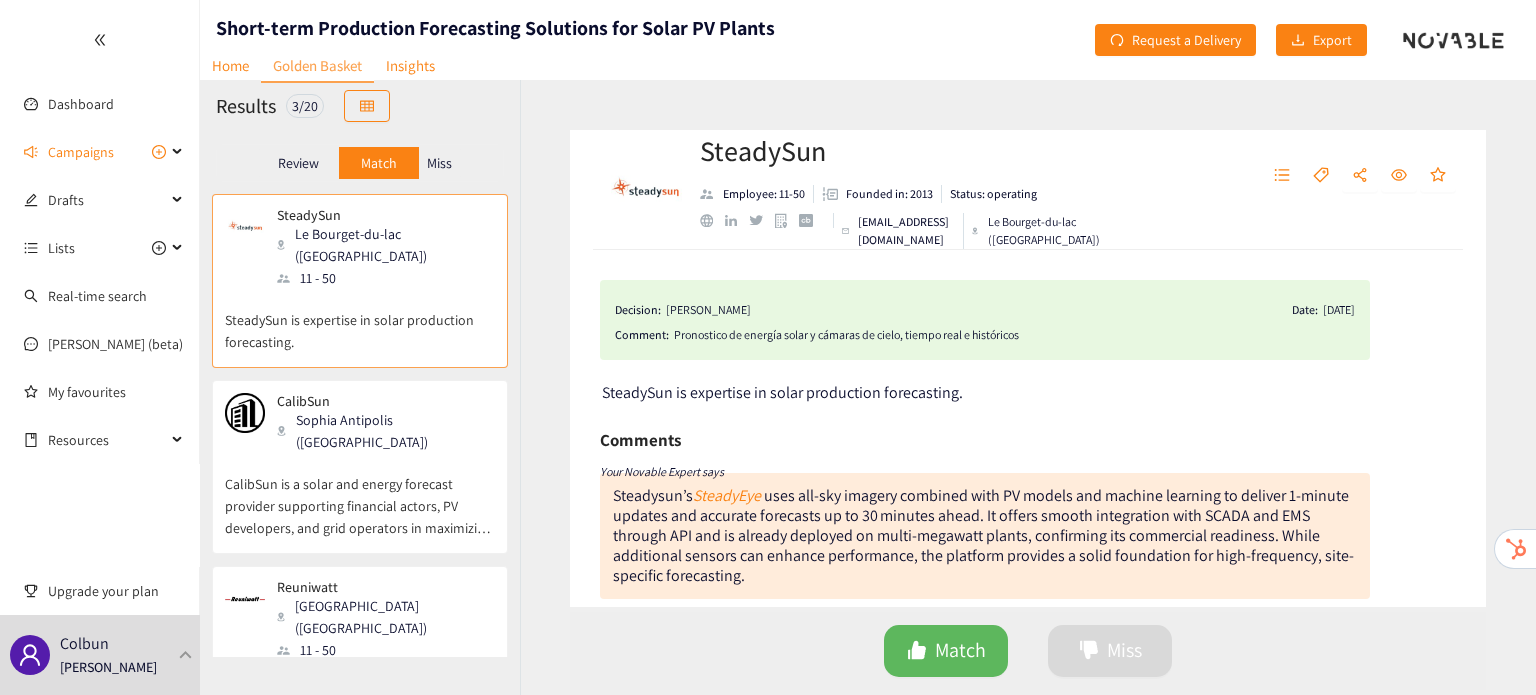 drag, startPoint x: 360, startPoint y: 432, endPoint x: 312, endPoint y: 452, distance: 52 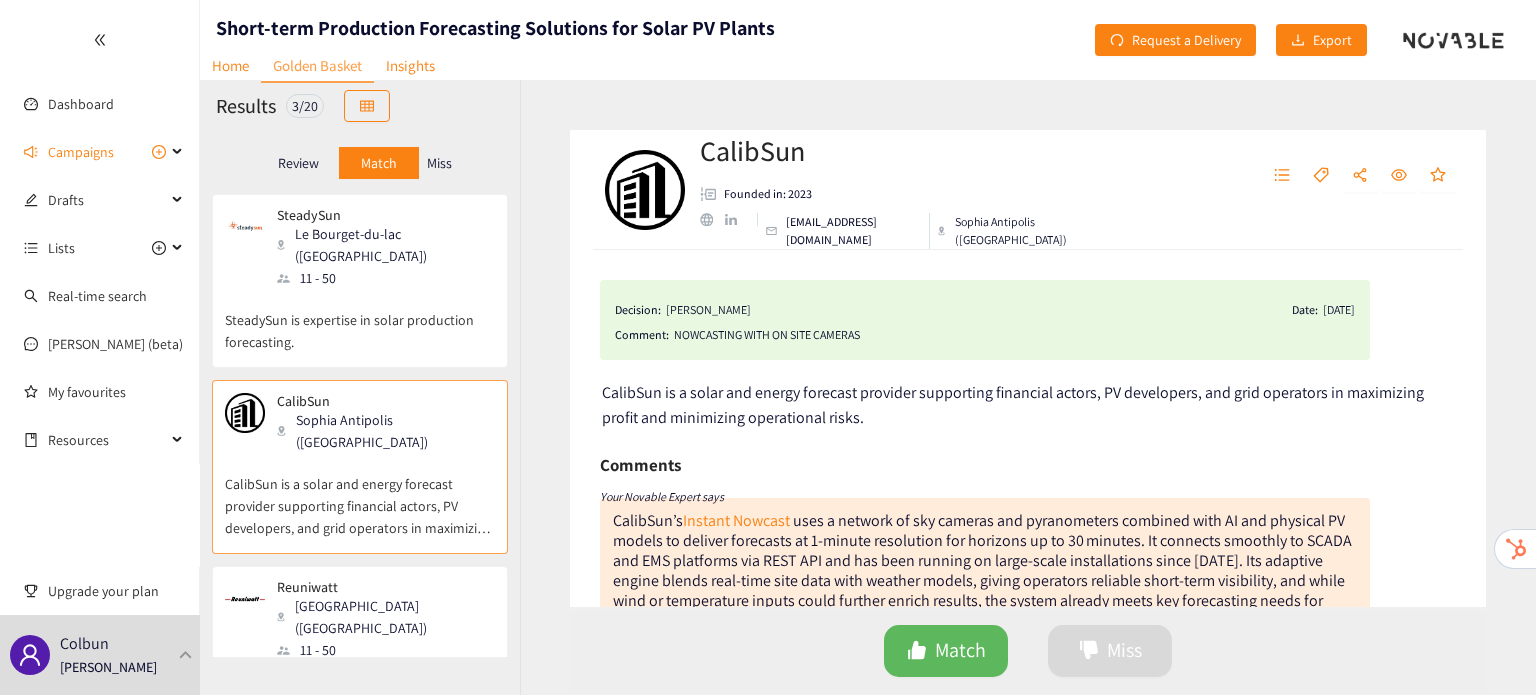 scroll, scrollTop: 51, scrollLeft: 0, axis: vertical 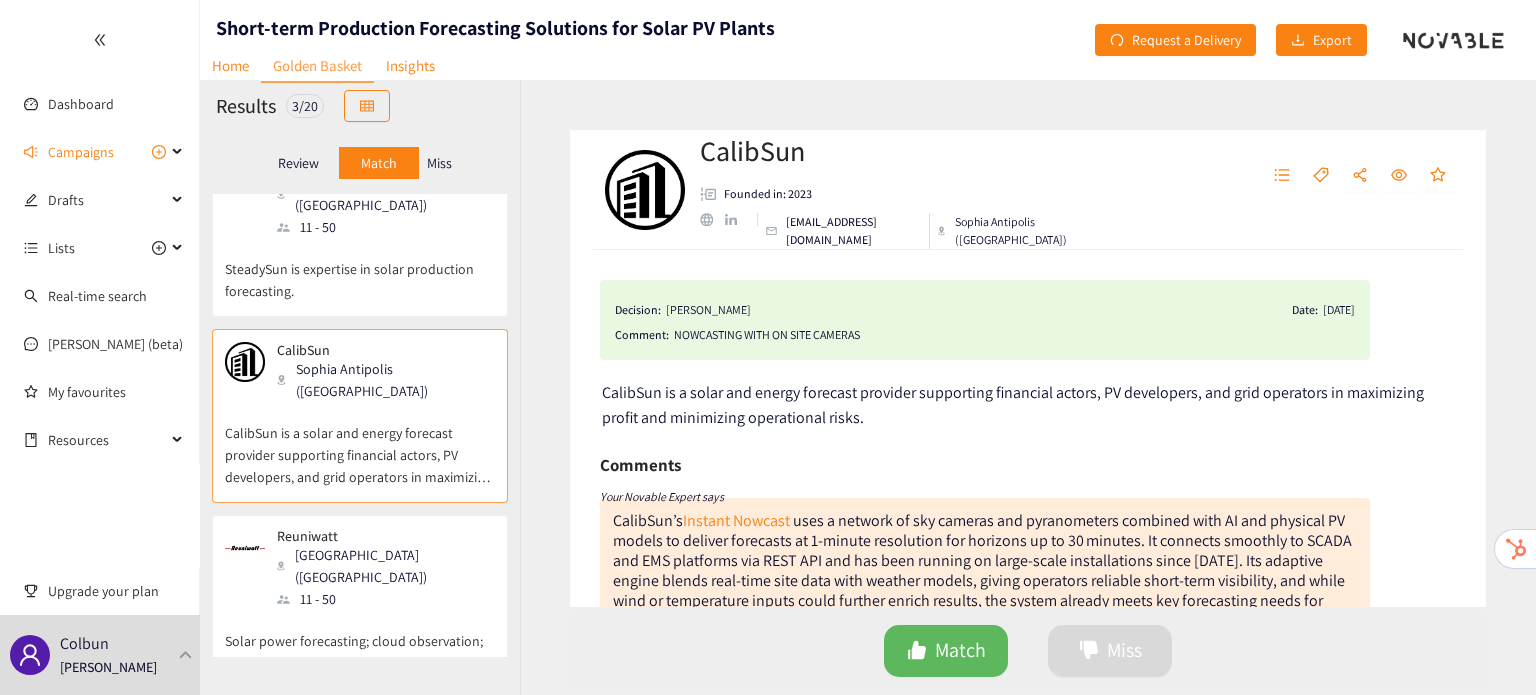 click on "Paris (FRA)" at bounding box center [385, 566] 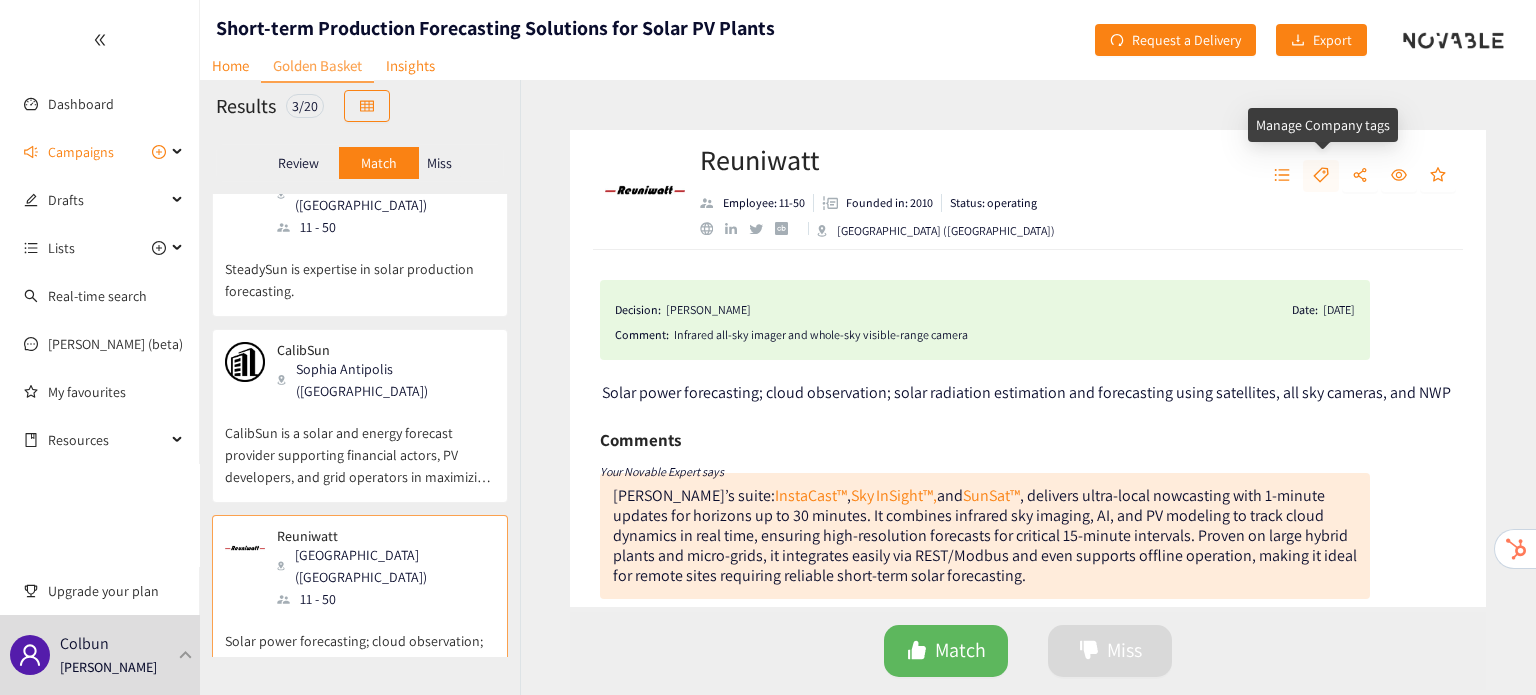 click 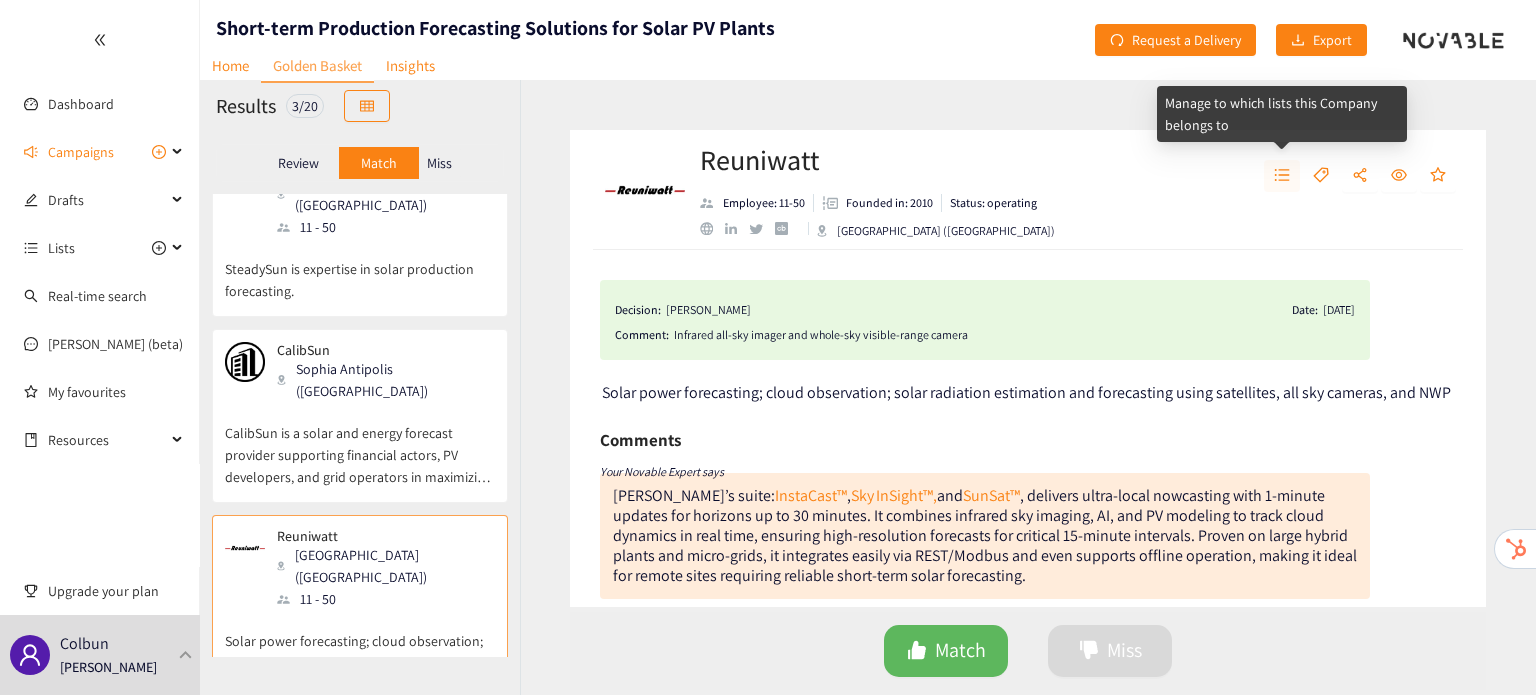 click 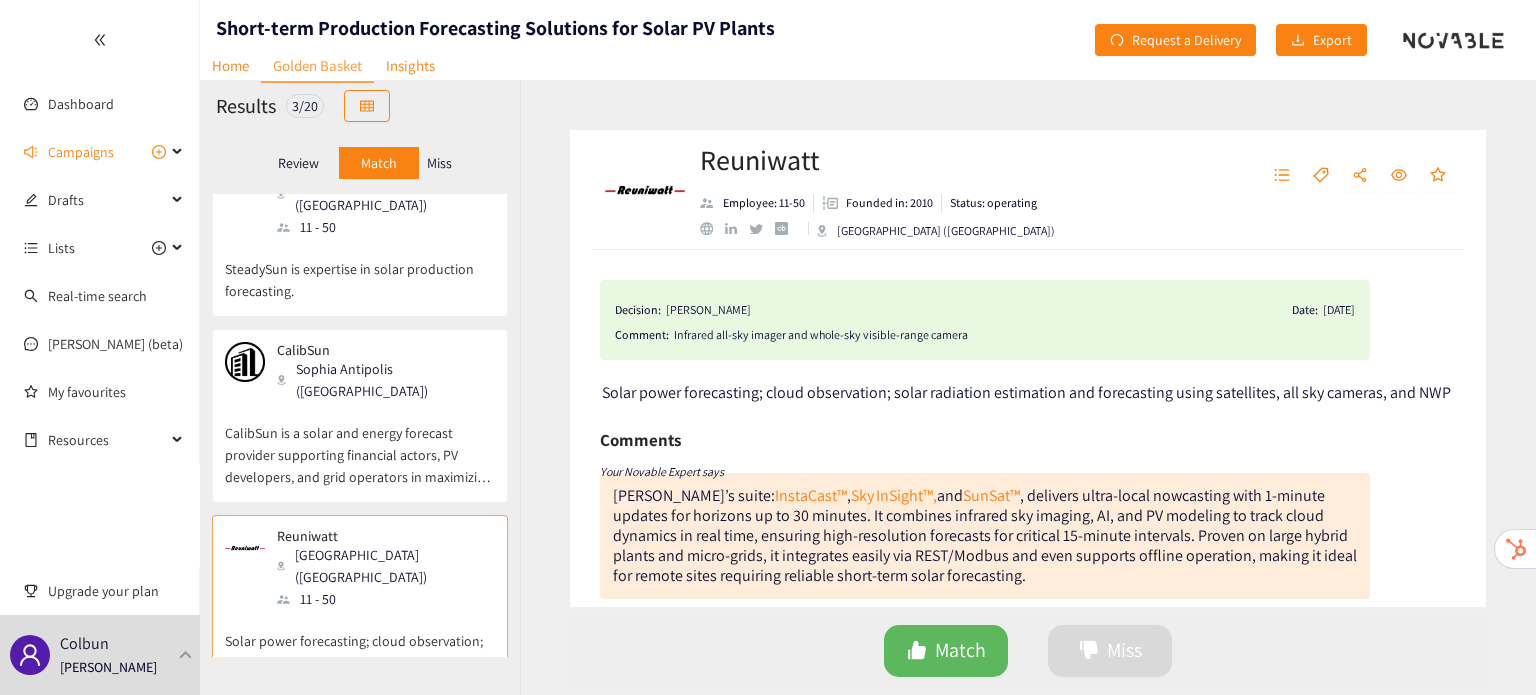 click on "Reuniwatt Employee:   11-50 Founded in:   2010 Status:   operating   Paris (FRA)" at bounding box center (1028, 190) 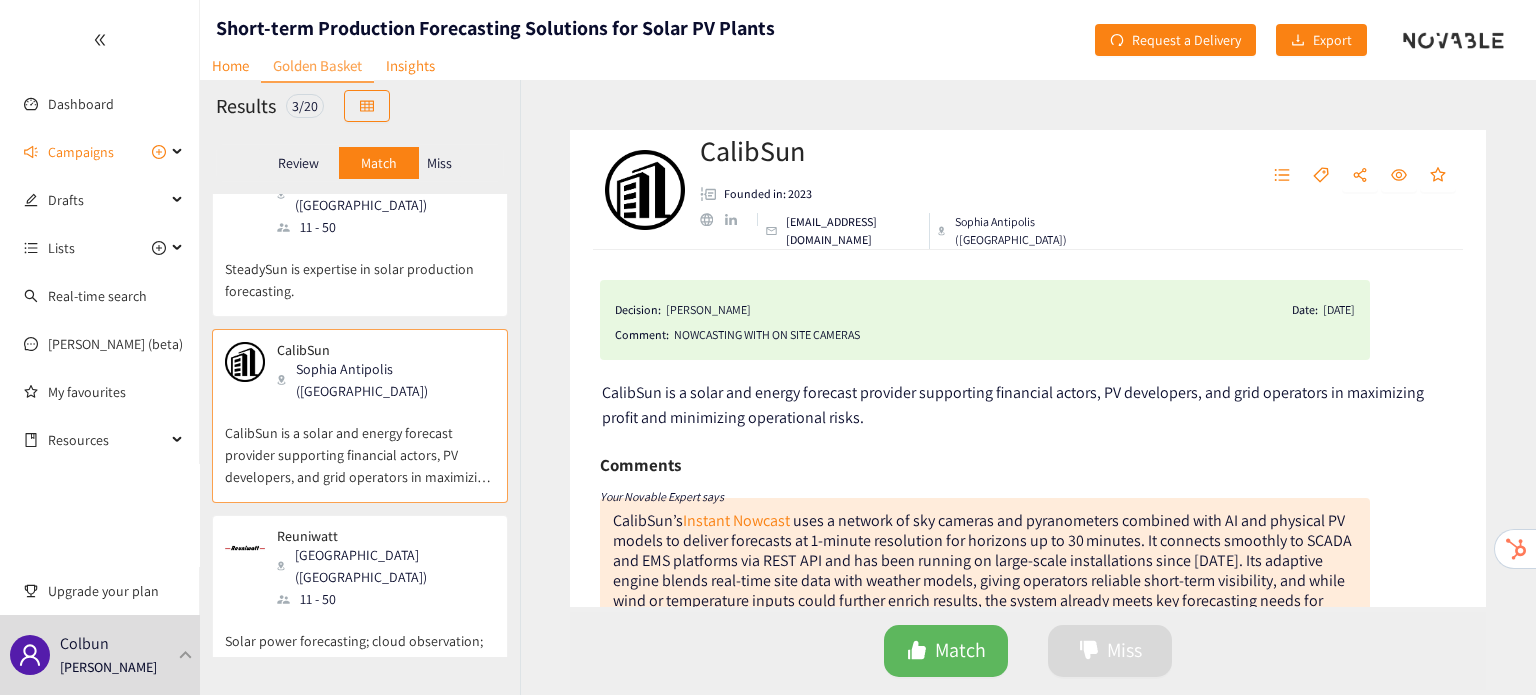 scroll, scrollTop: 0, scrollLeft: 0, axis: both 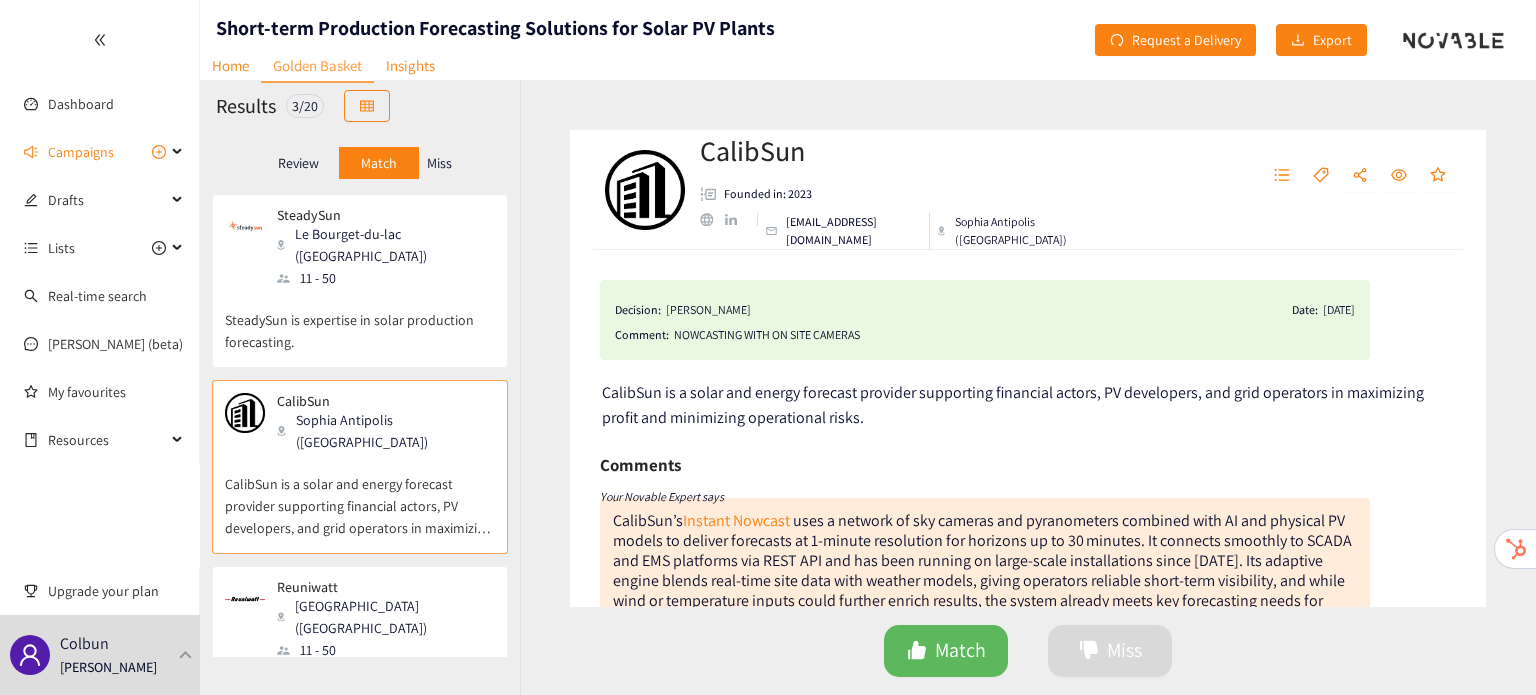 click on "SteadySun is expertise in solar production forecasting." at bounding box center [360, 321] 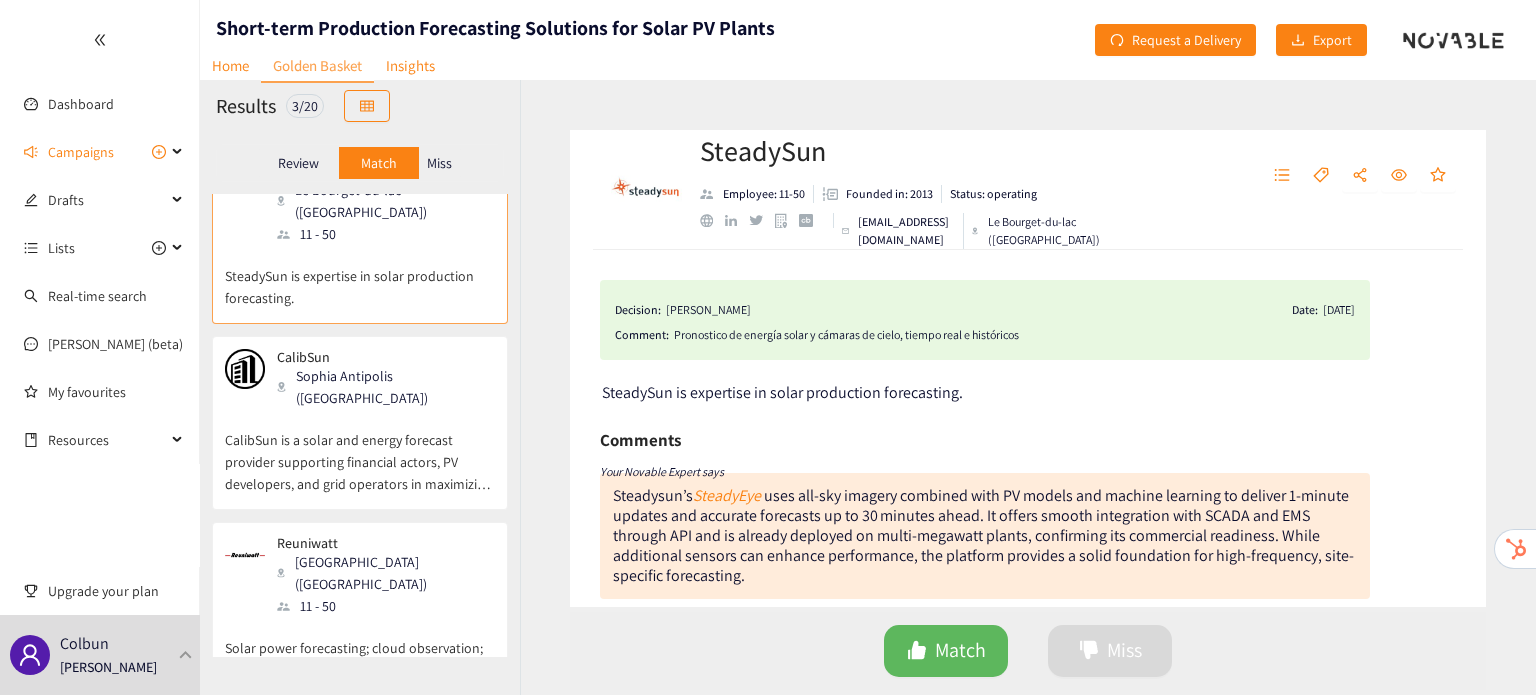 scroll, scrollTop: 51, scrollLeft: 0, axis: vertical 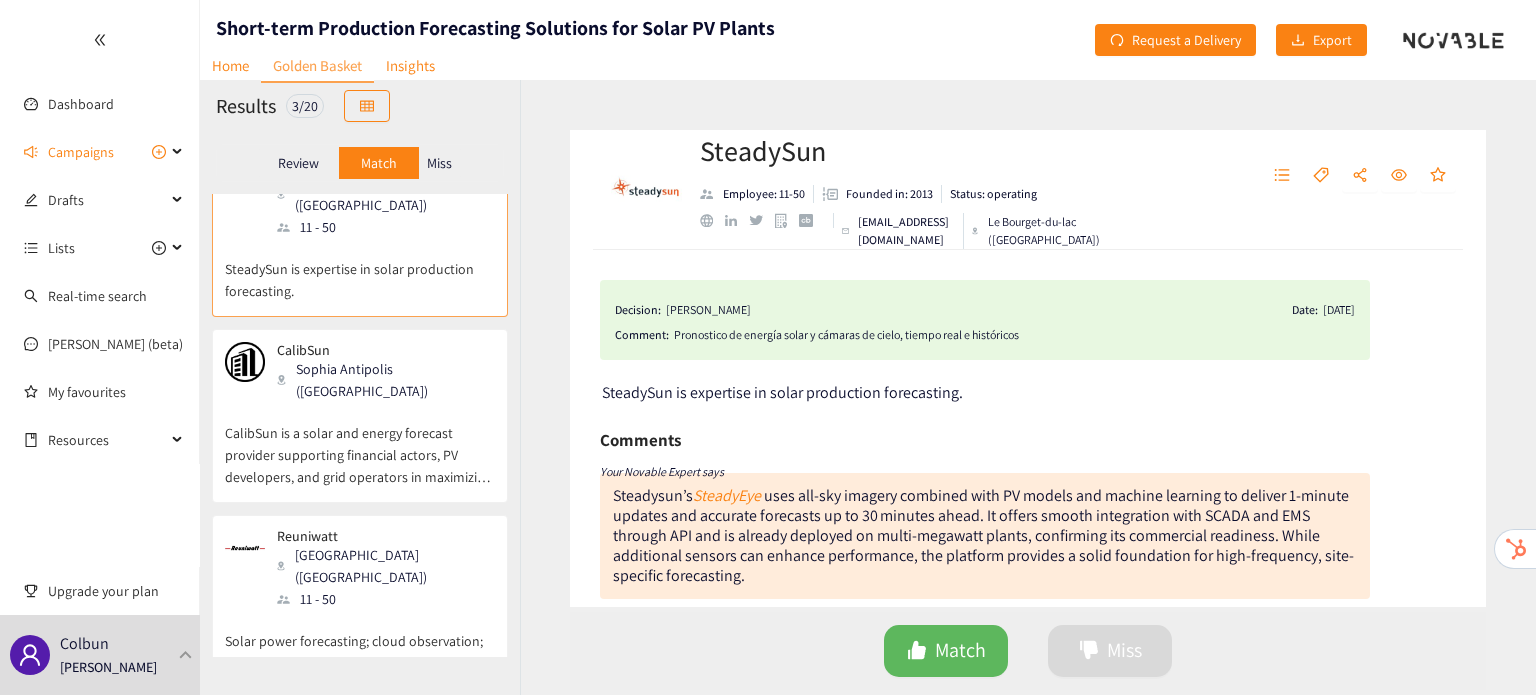 click on "CalibSun   Sophia Antipolis (FRA) CalibSun is a solar and energy forecast provider supporting financial actors, PV developers, and grid operators in maximizing profit and minimizing operational risks." at bounding box center (360, 416) 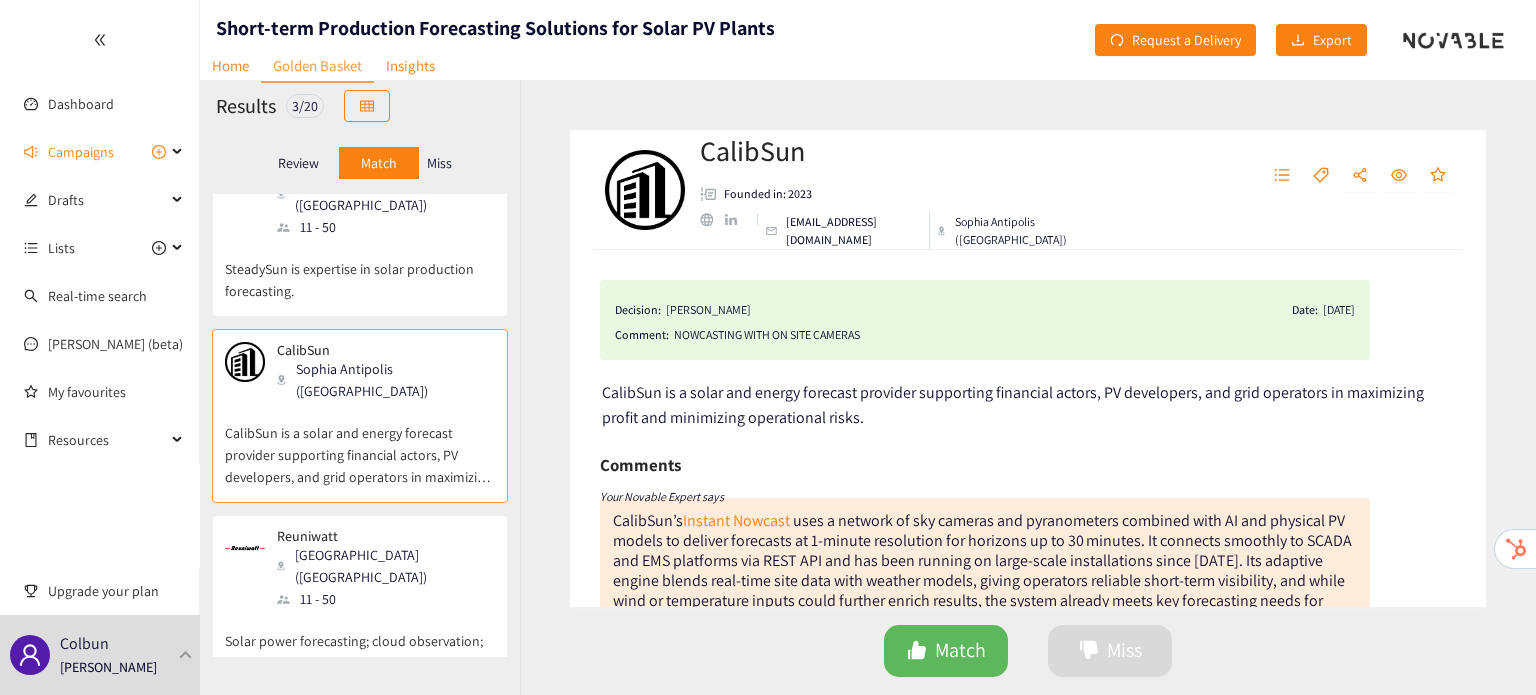 click on "Solar power forecasting; cloud observation; solar radiation estimation and forecasting using satellites, all sky cameras, and NWP" at bounding box center [360, 653] 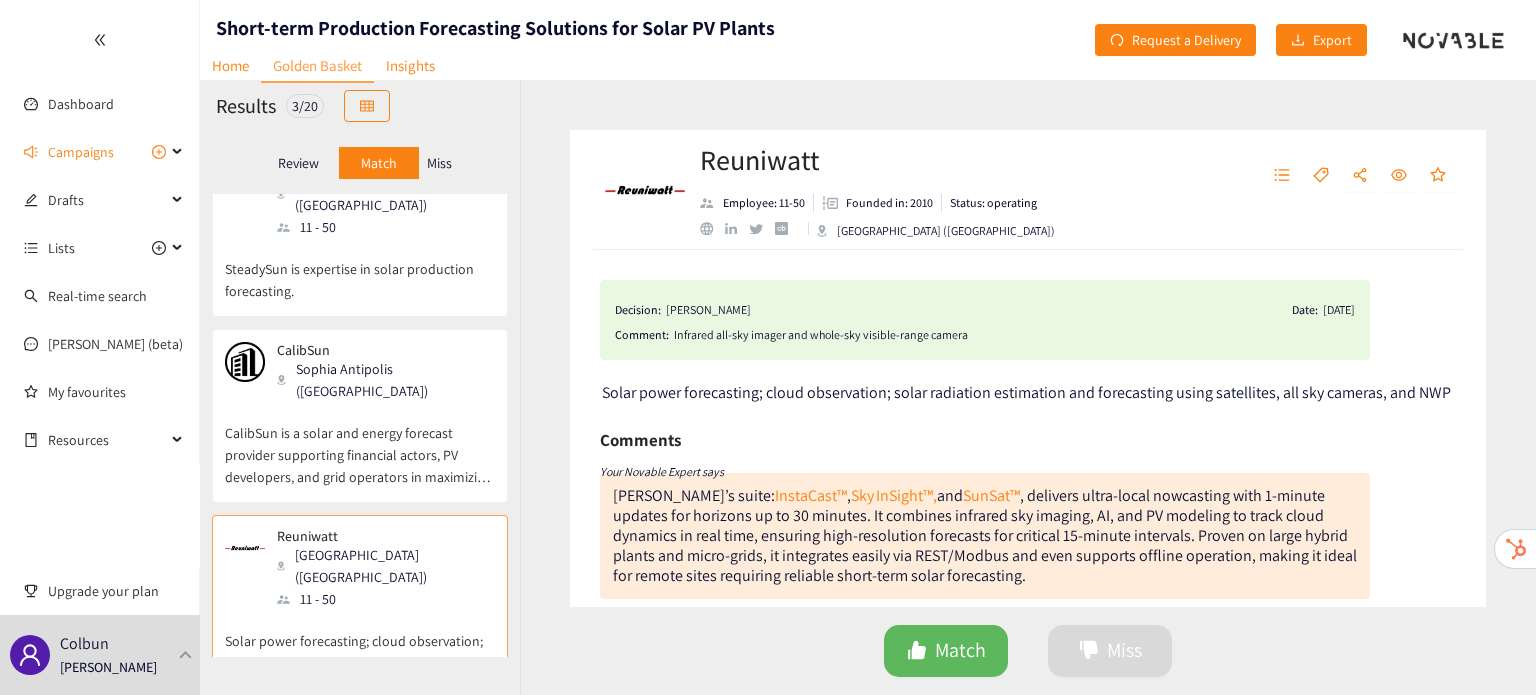 click on "Review" at bounding box center [298, 163] 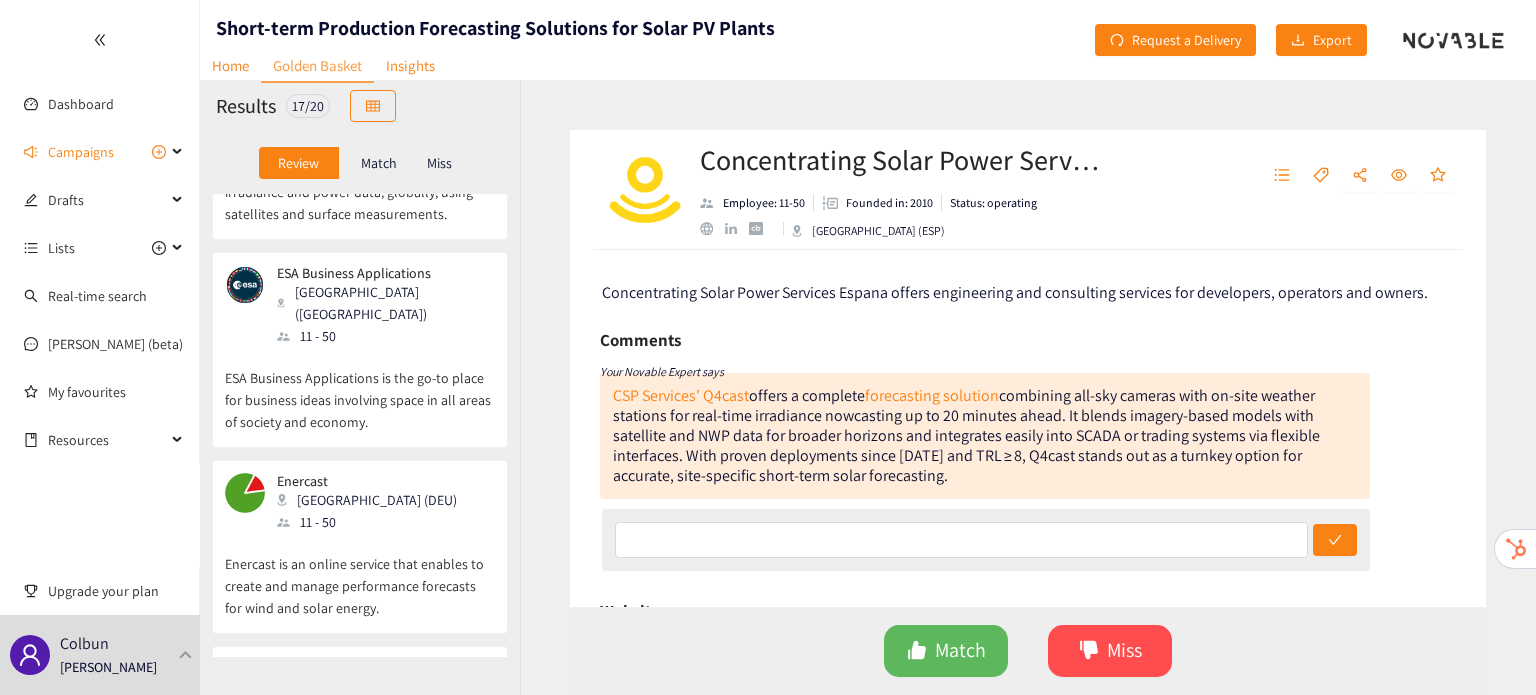 scroll, scrollTop: 2604, scrollLeft: 0, axis: vertical 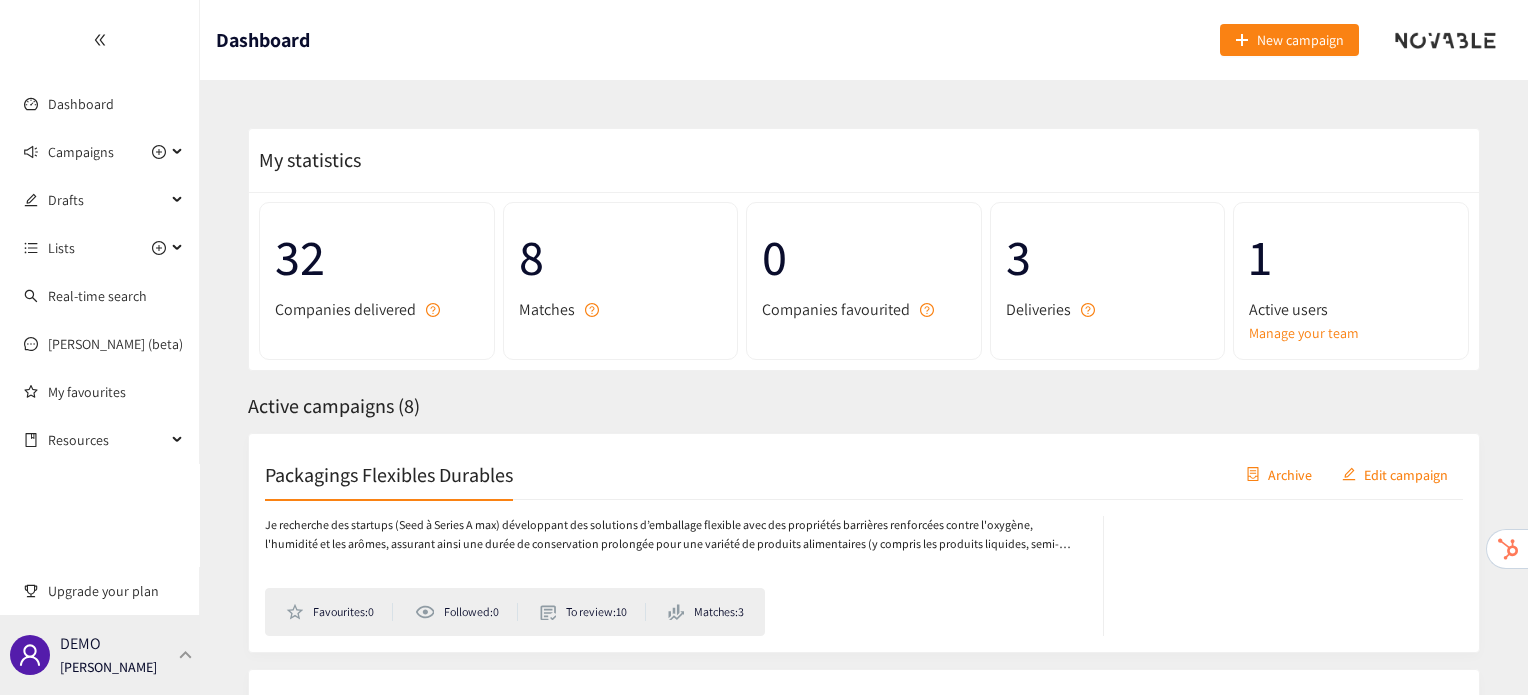 click on "DEMO [PERSON_NAME]" at bounding box center [100, 655] 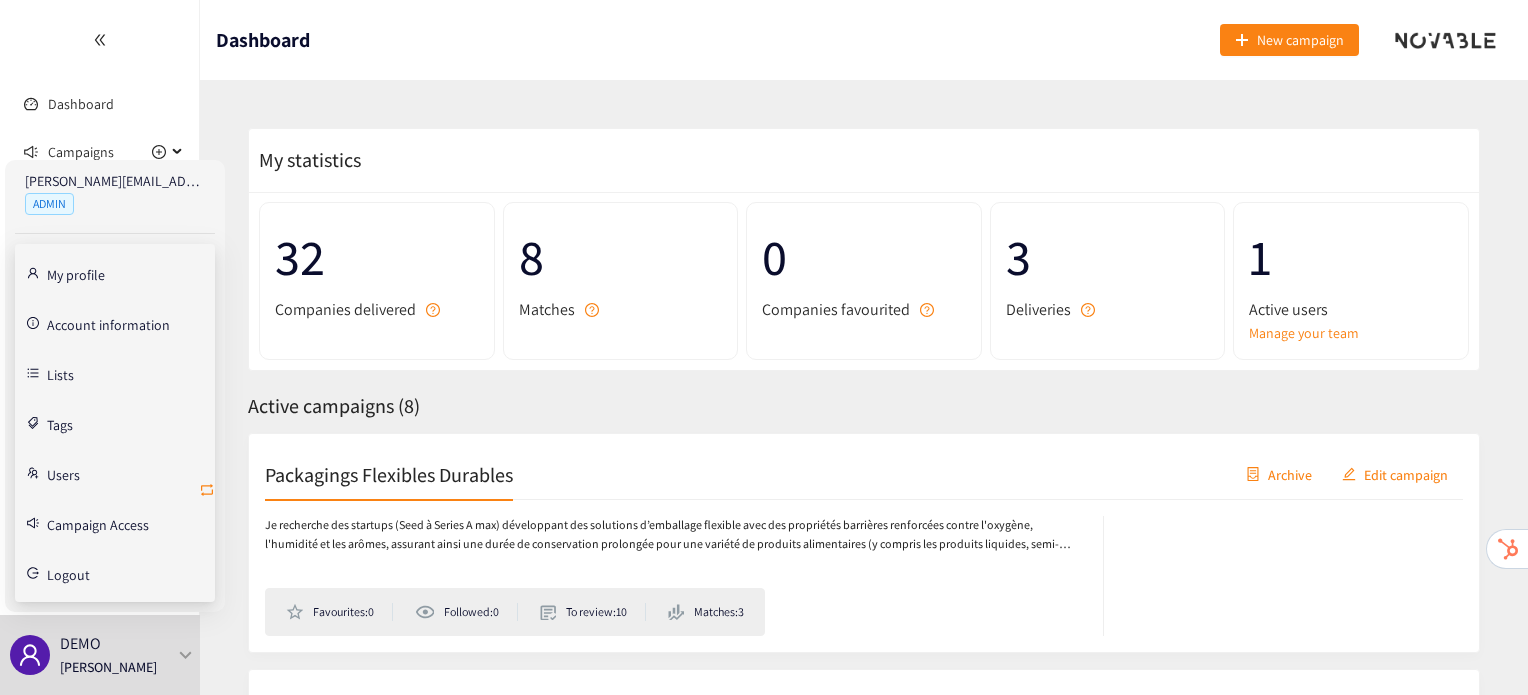 click 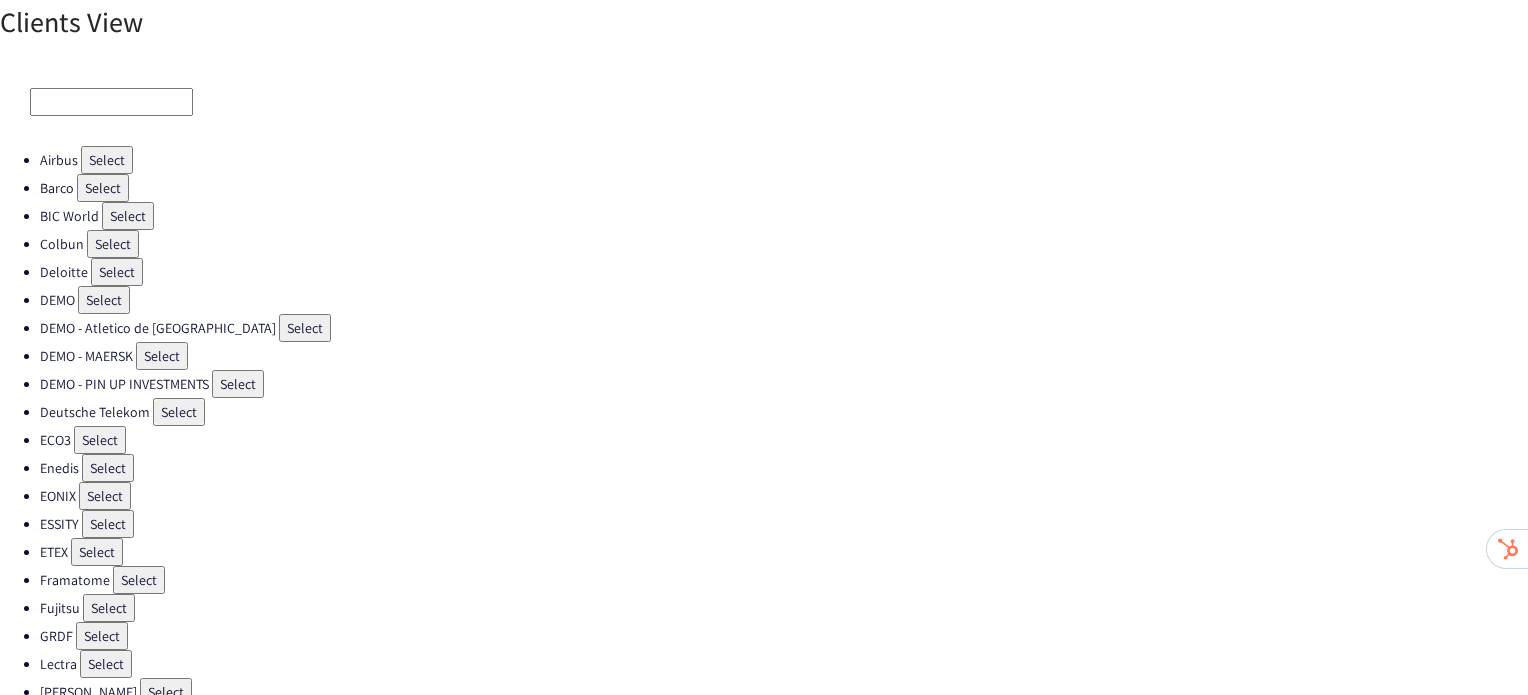 click on "Select" at bounding box center (113, 244) 